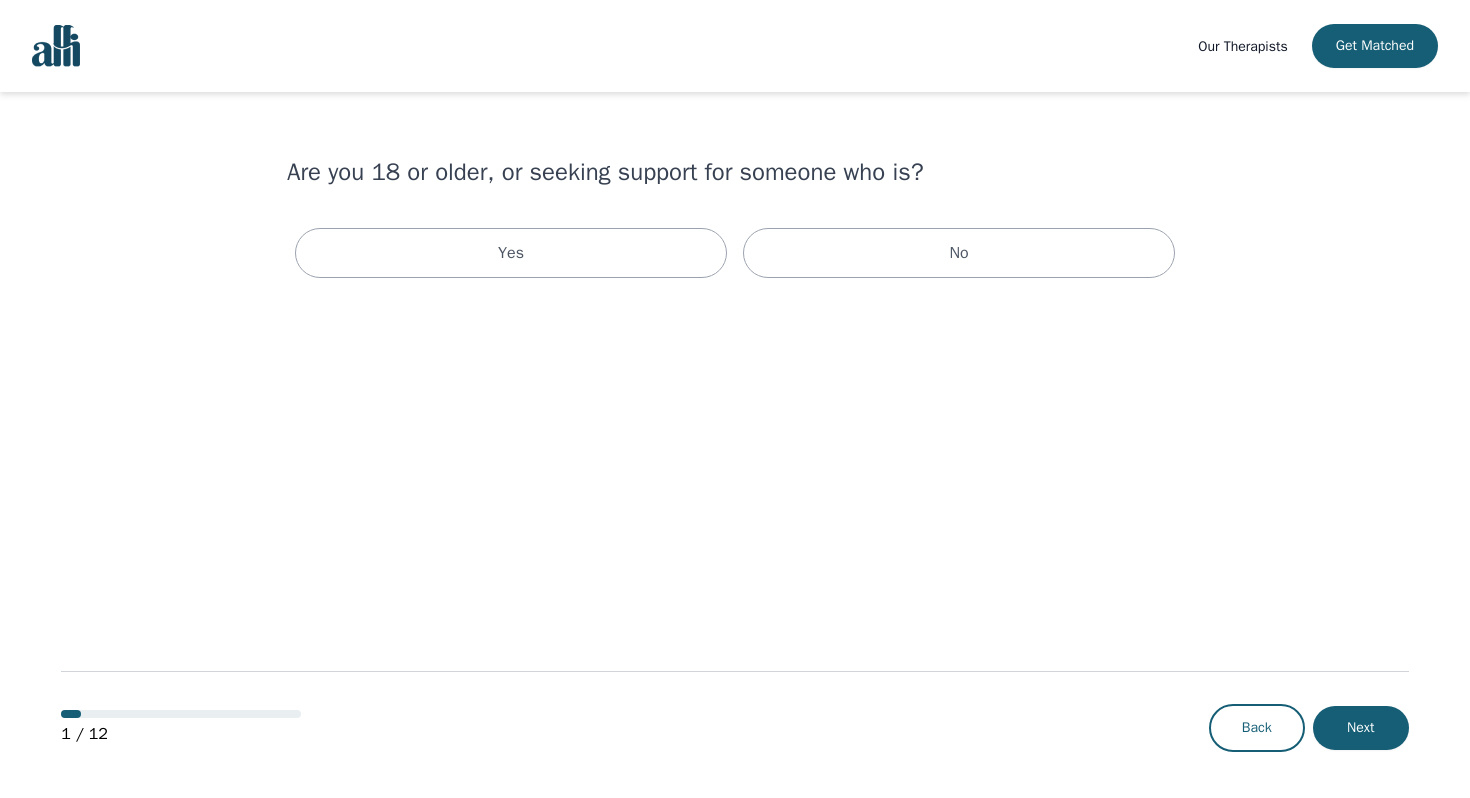 scroll, scrollTop: 0, scrollLeft: 0, axis: both 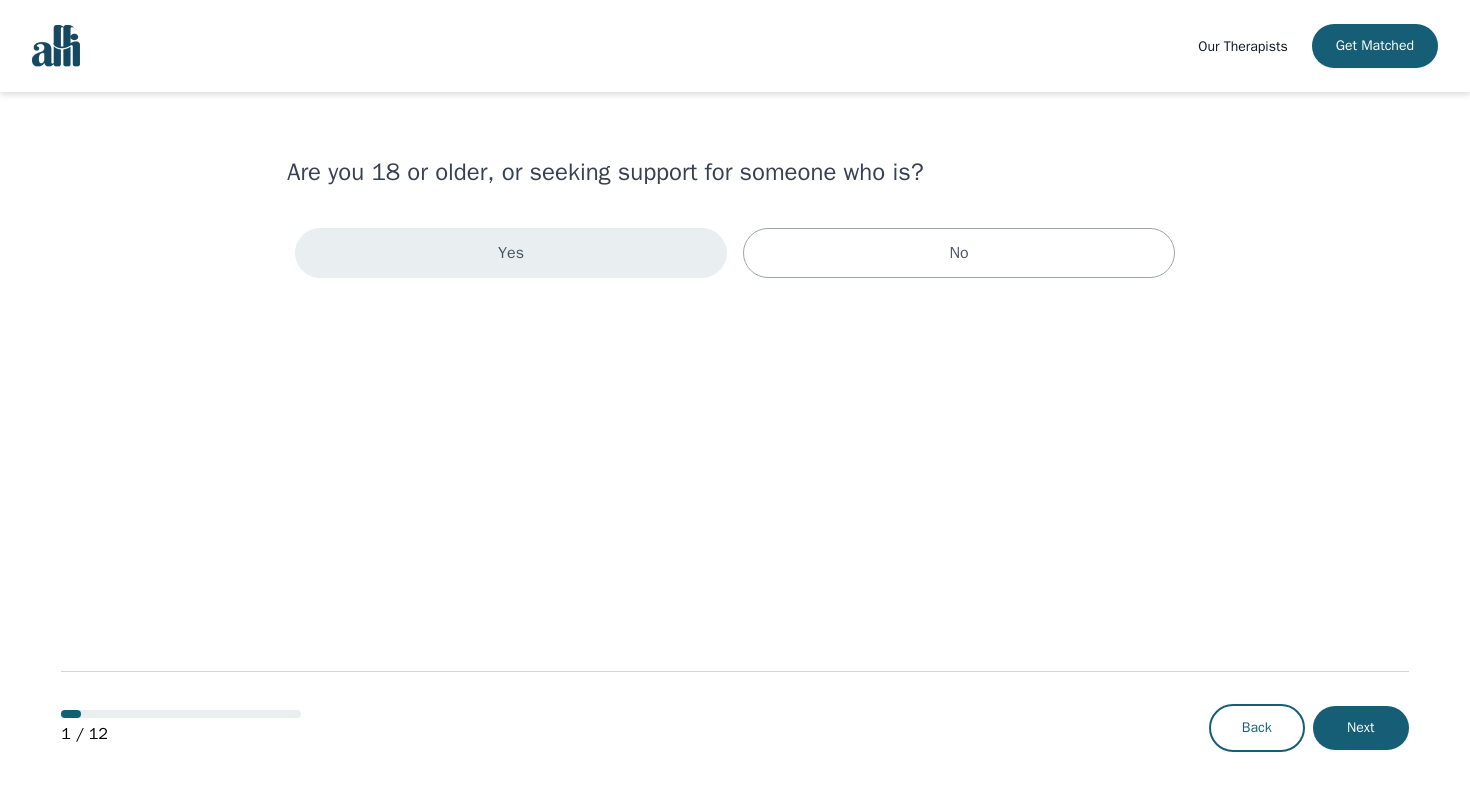 click on "Yes" at bounding box center (511, 253) 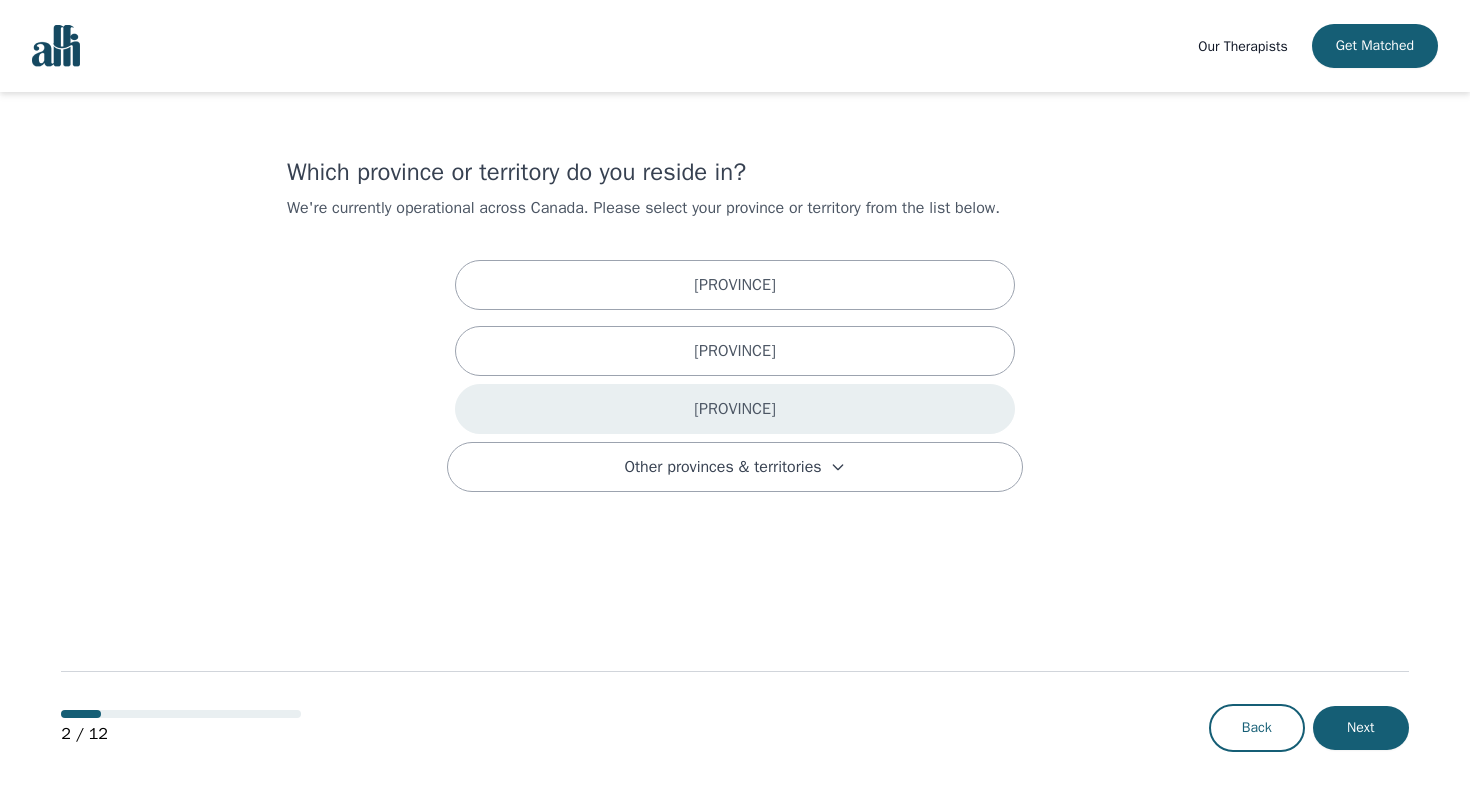 click on "[PROVINCE]" at bounding box center (735, 285) 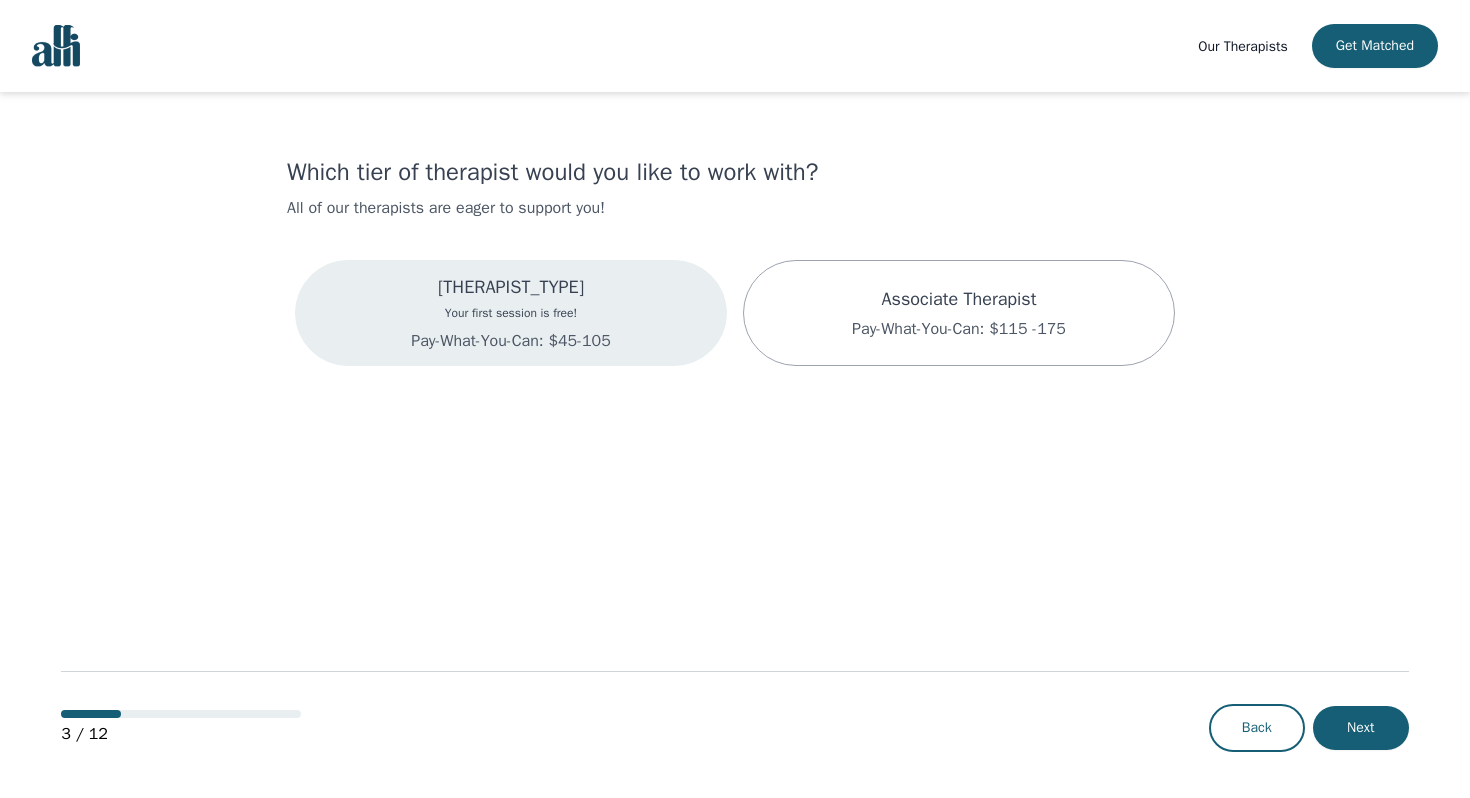 click on "Your first session is free!" at bounding box center [510, 313] 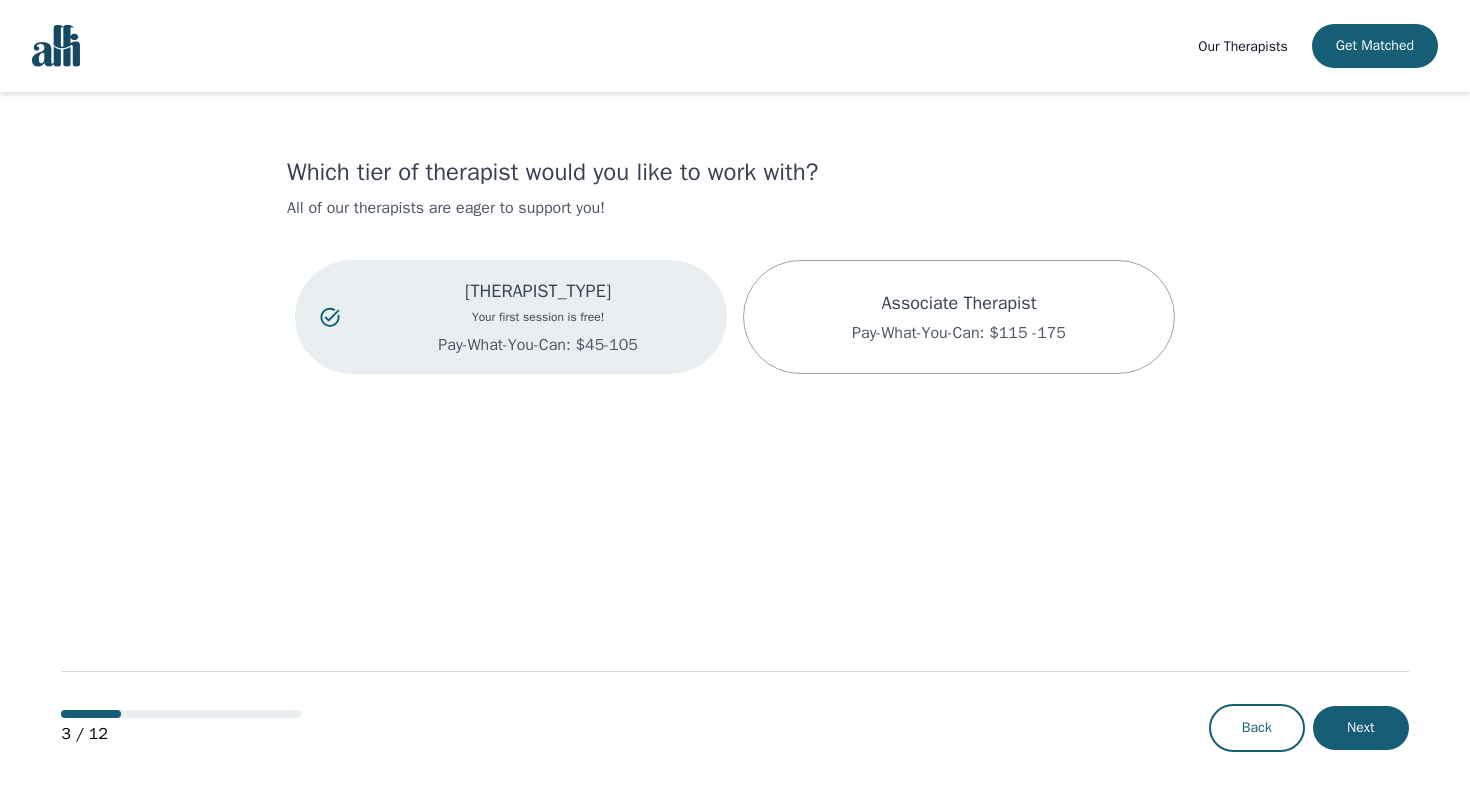 click on "Your first session is free!" at bounding box center [538, 317] 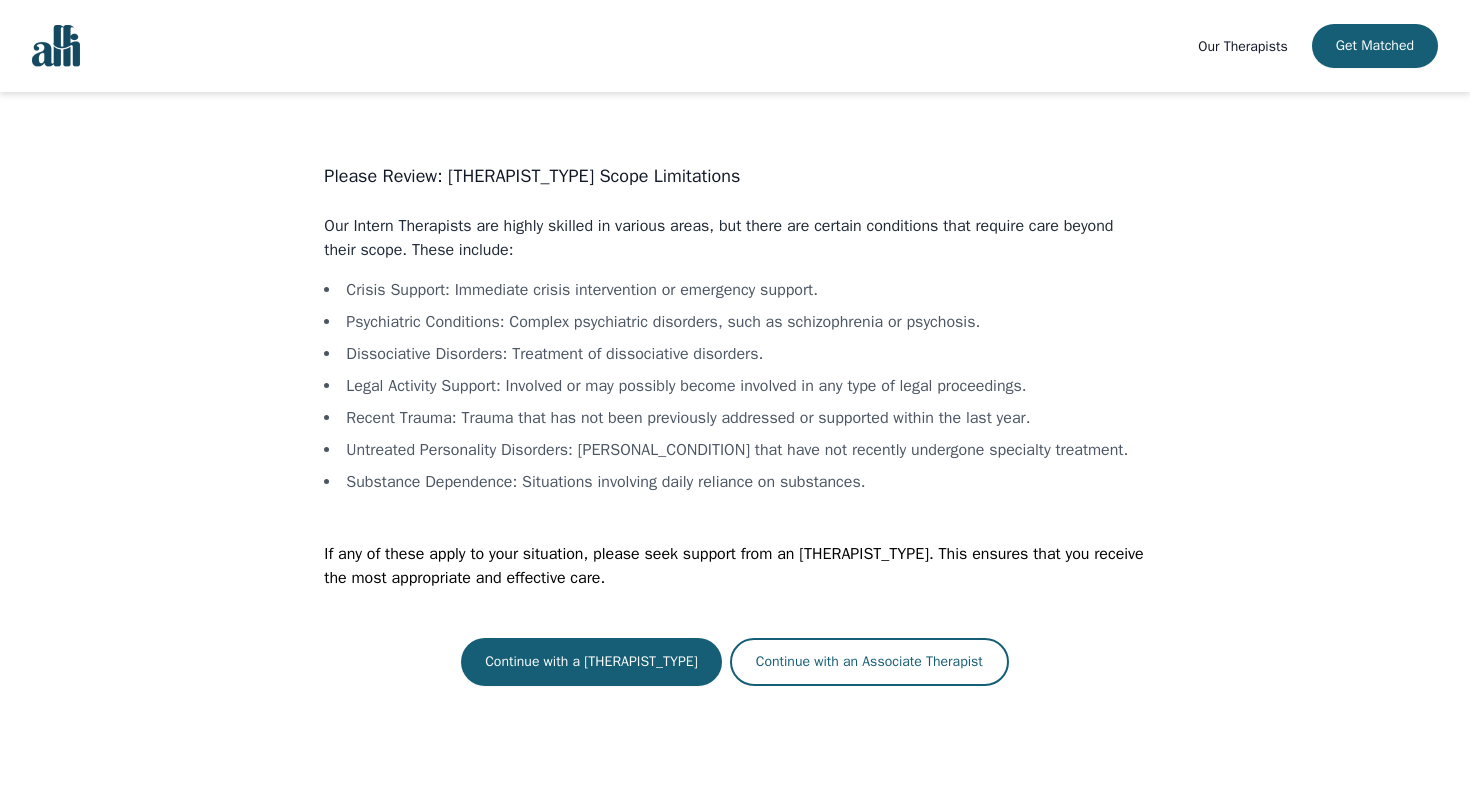 scroll, scrollTop: 1, scrollLeft: 0, axis: vertical 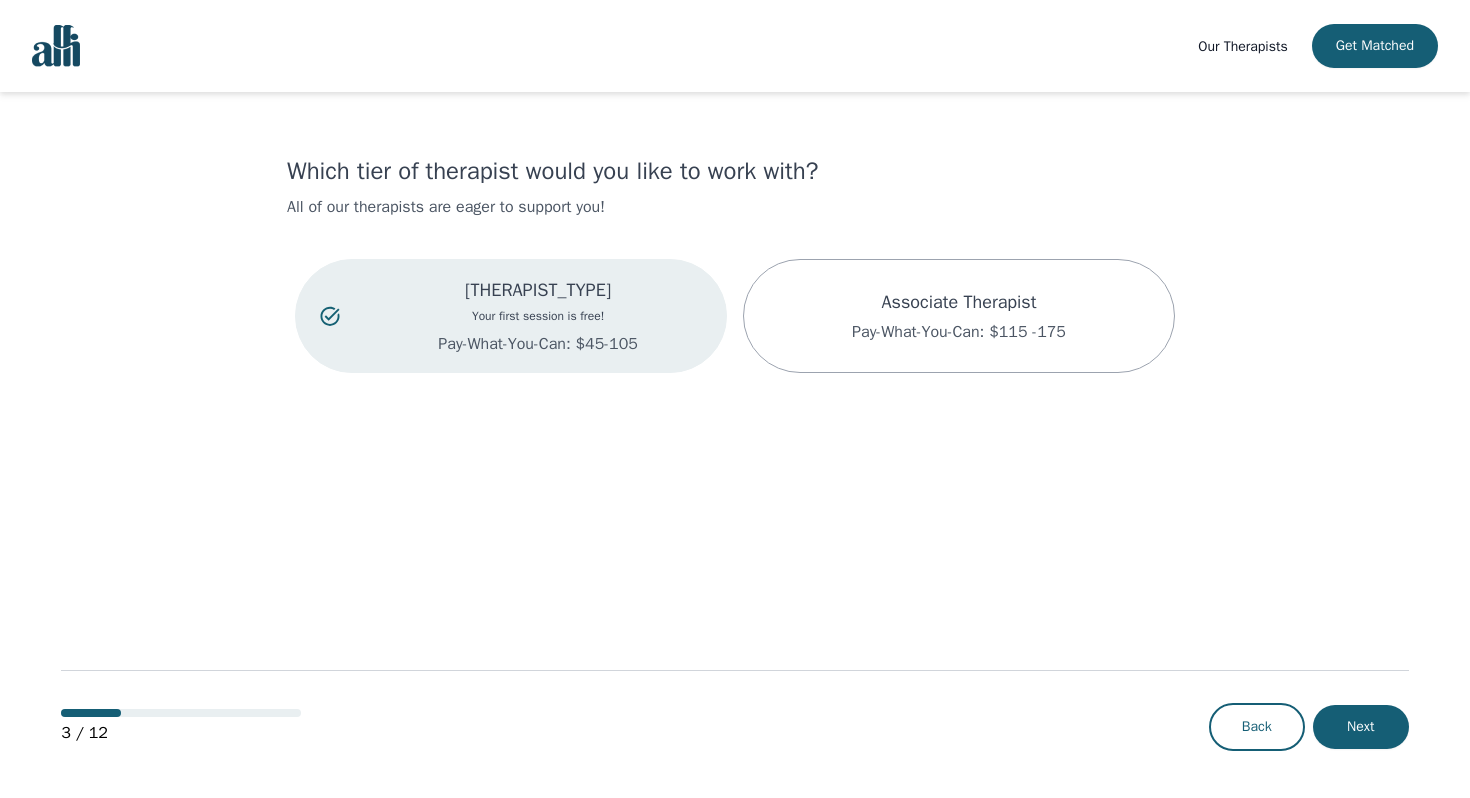 click on "Your first session is free!" at bounding box center [538, 316] 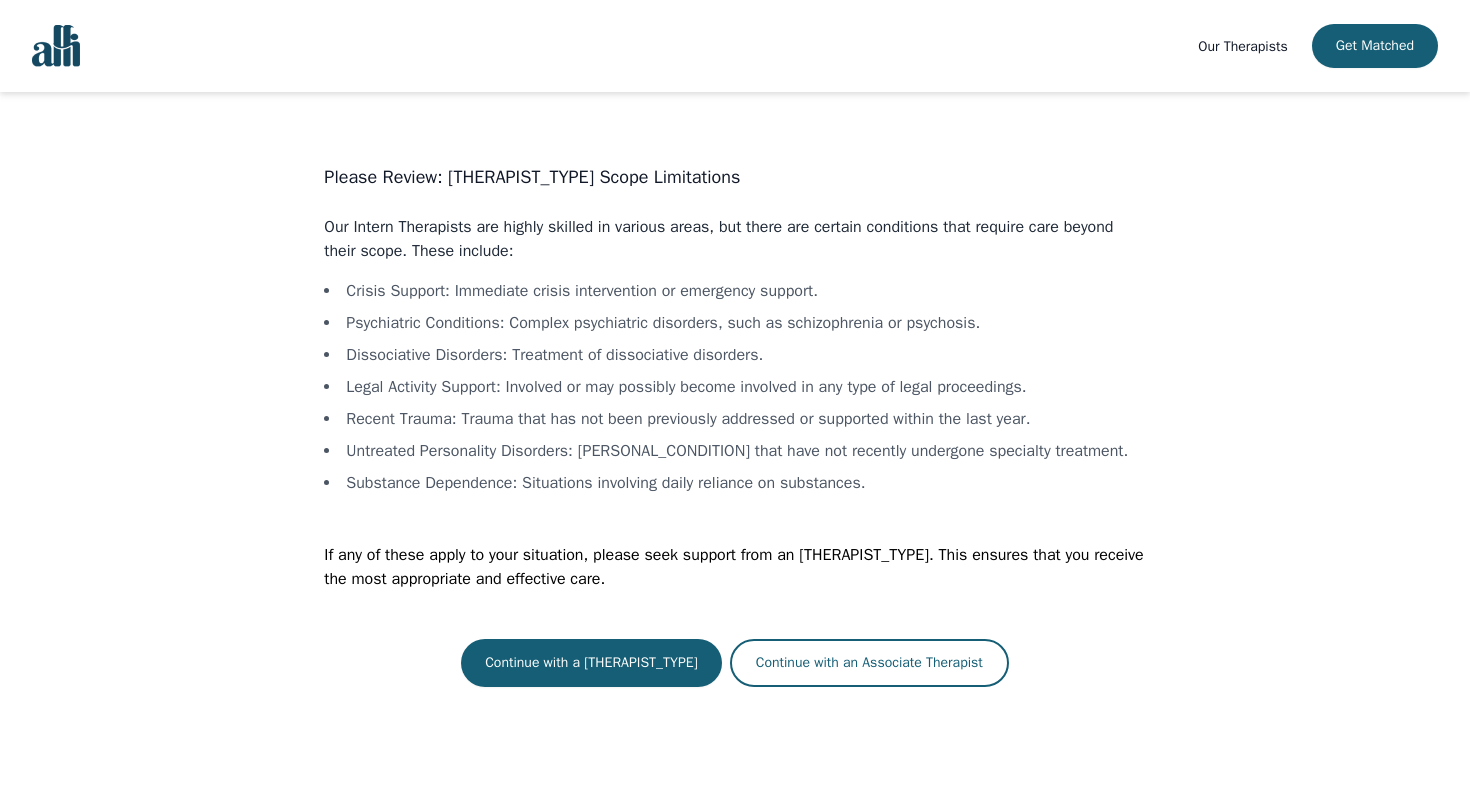 scroll, scrollTop: 0, scrollLeft: 0, axis: both 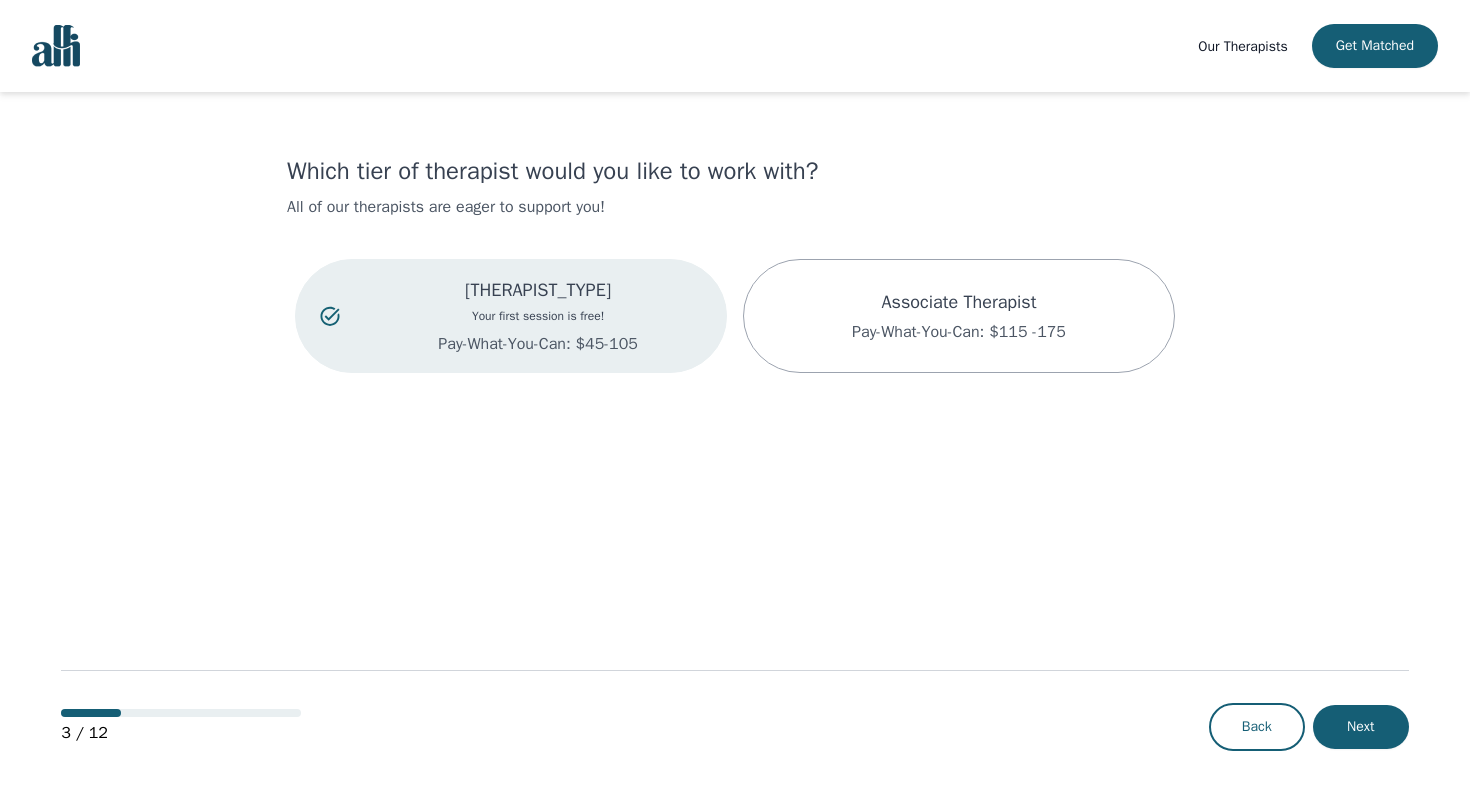 click on "[THERAPIST_TYPE]" at bounding box center (538, 290) 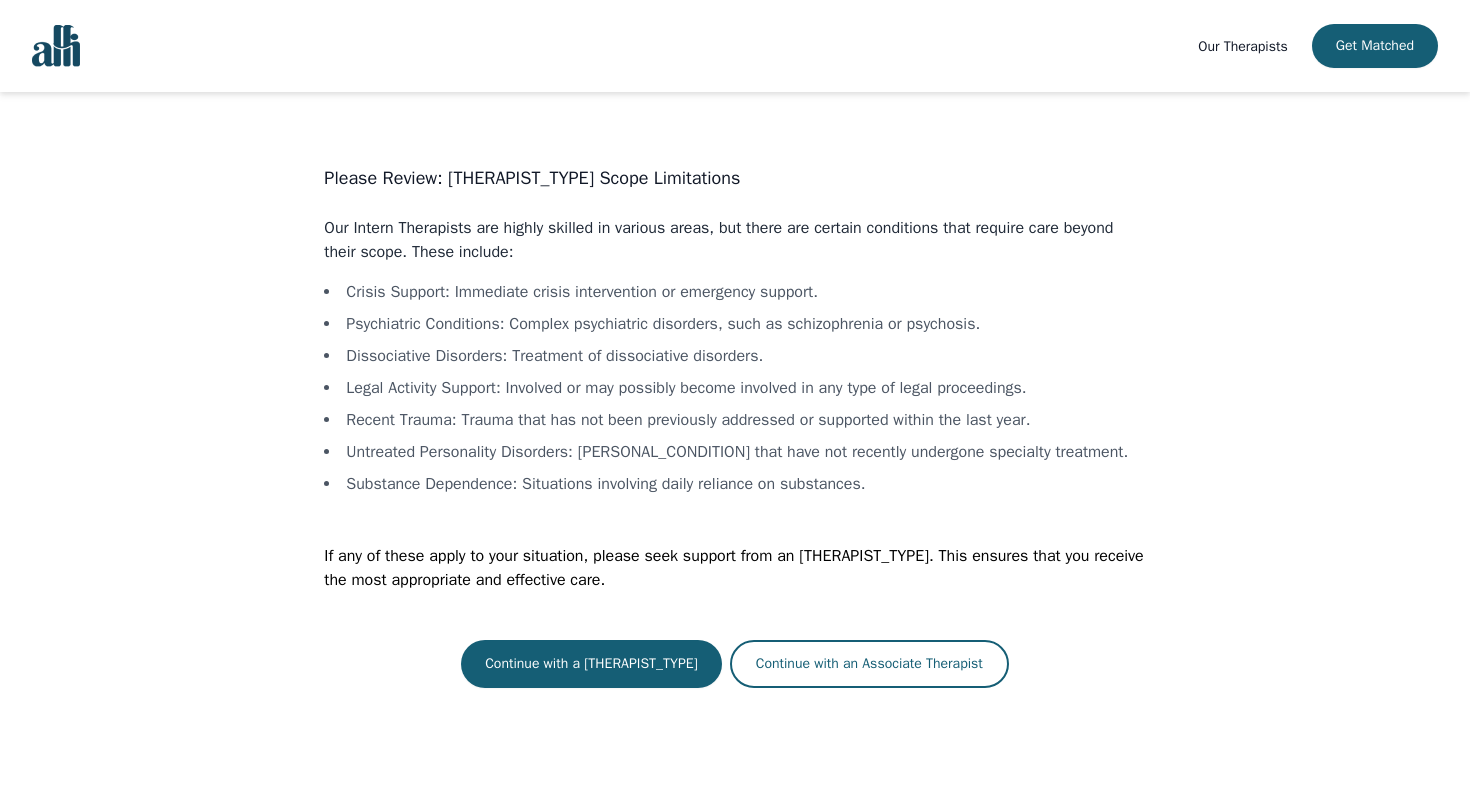 scroll, scrollTop: 2, scrollLeft: 0, axis: vertical 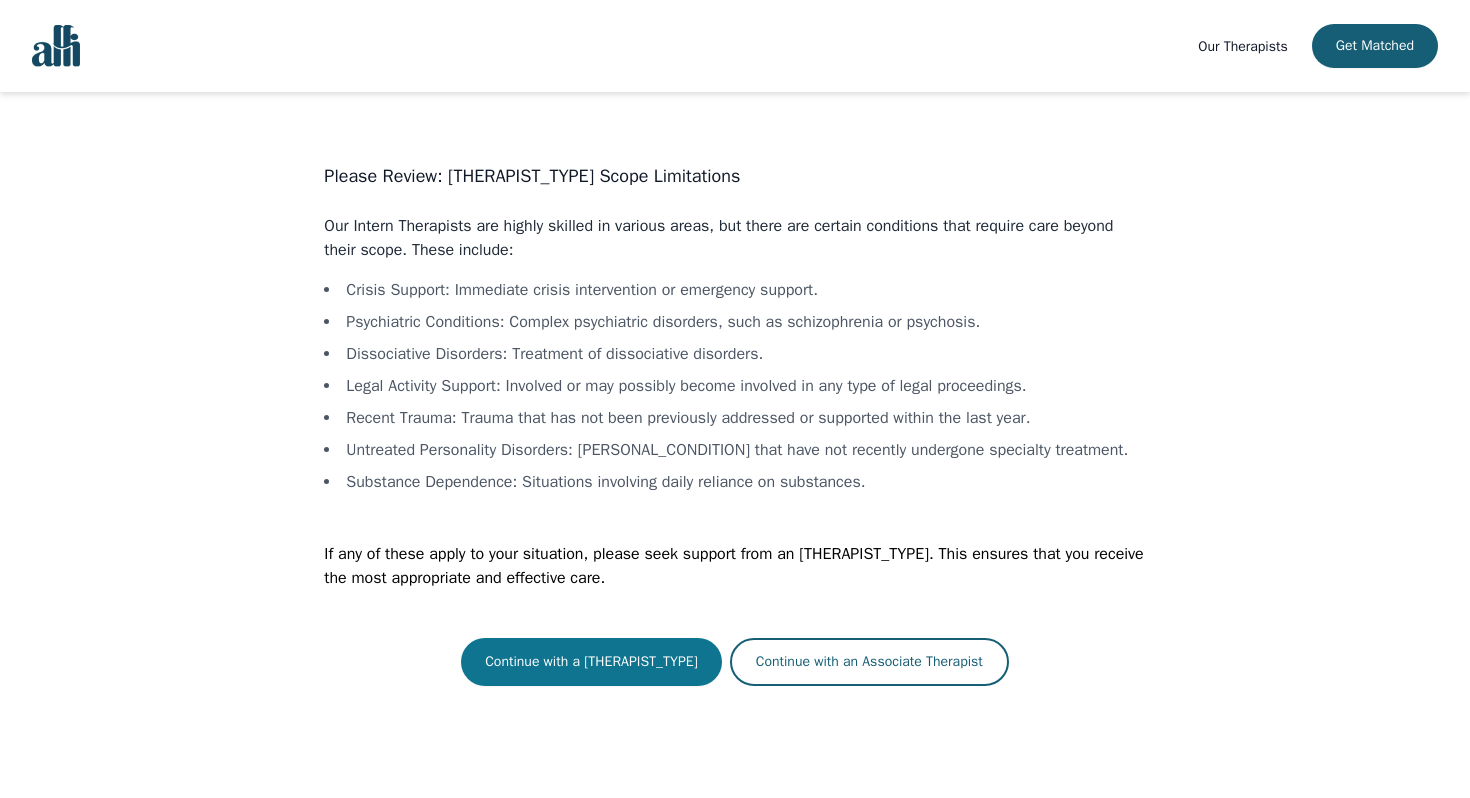 click on "Continue with a [THERAPIST_TYPE]" at bounding box center (591, 662) 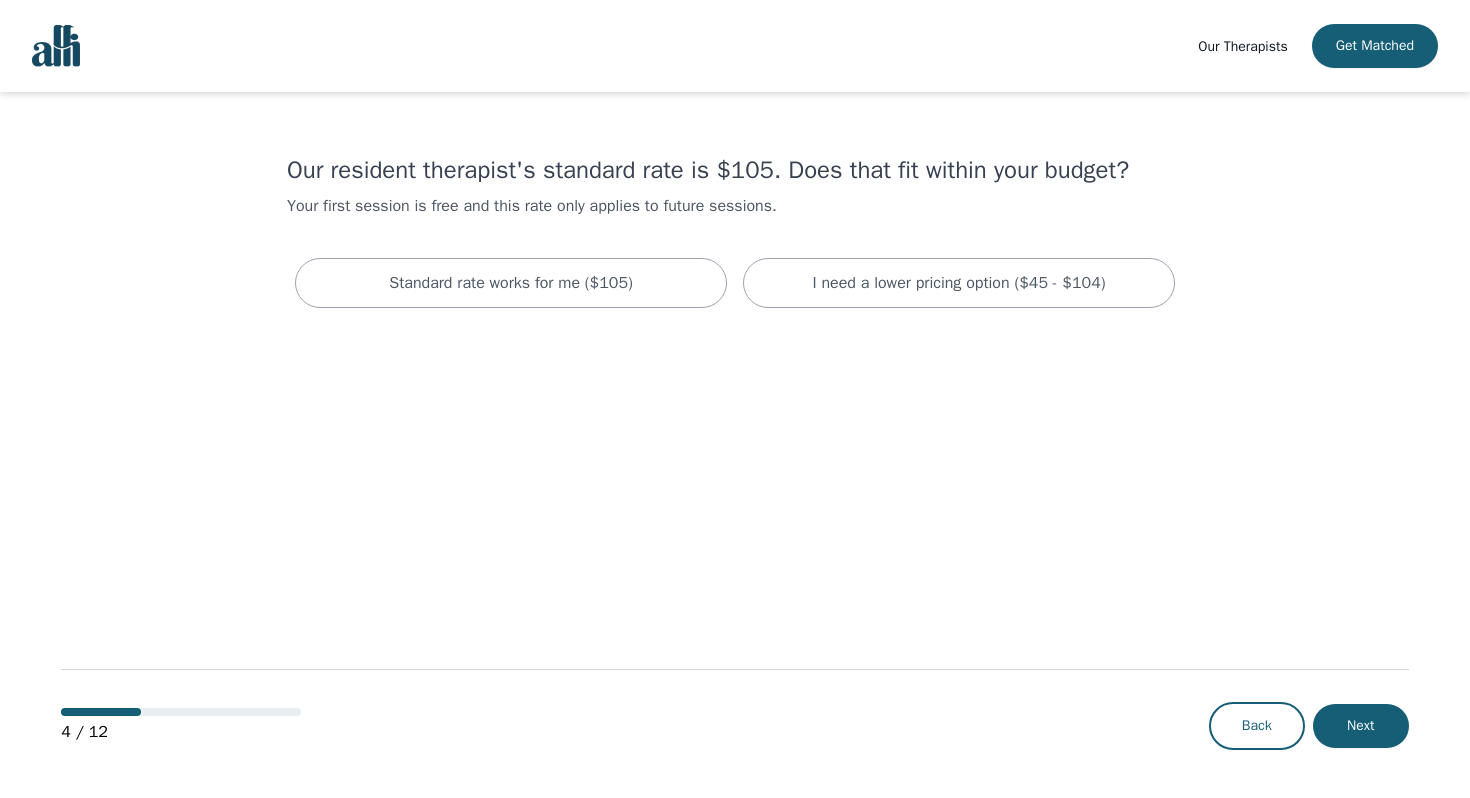 scroll, scrollTop: 0, scrollLeft: 0, axis: both 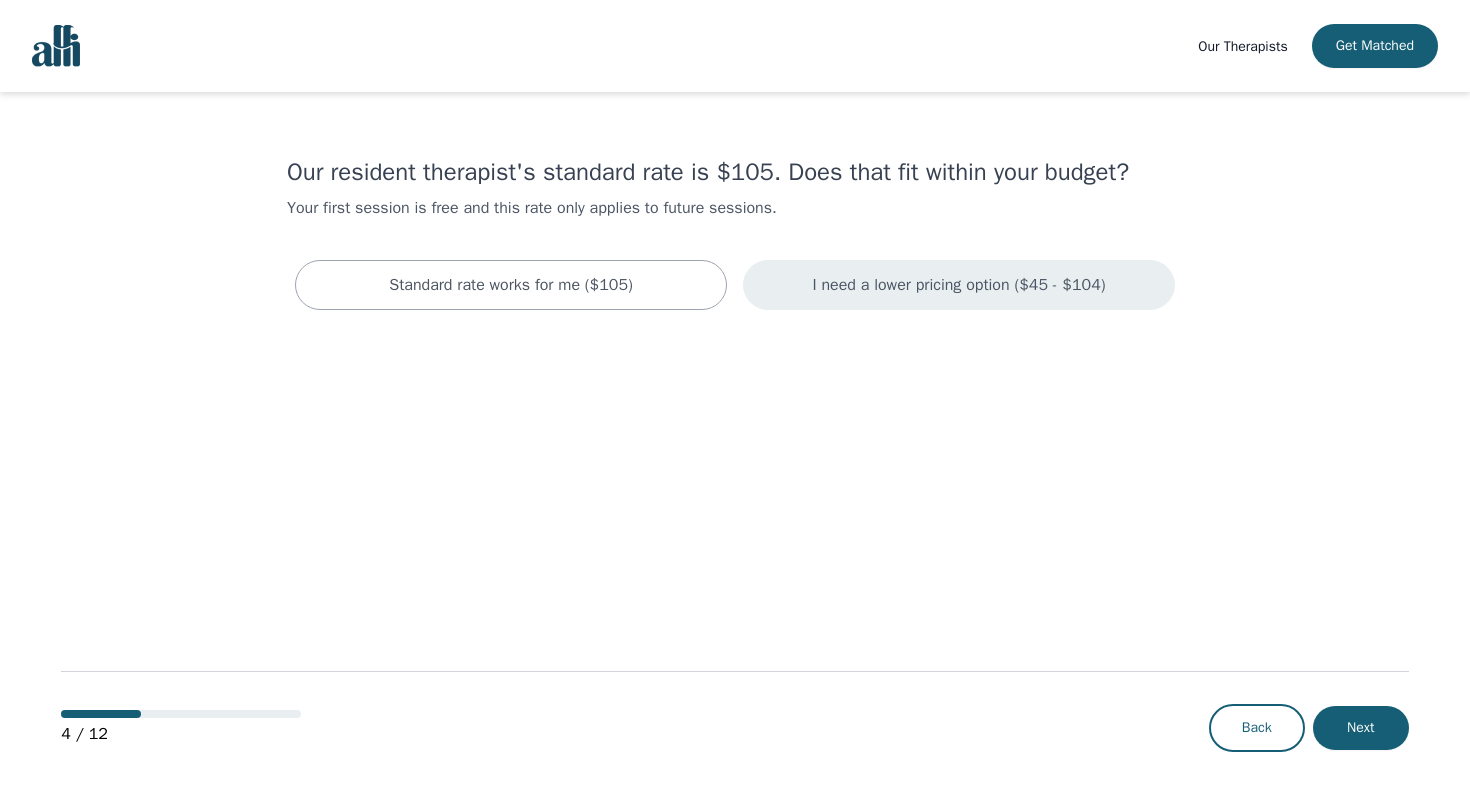 click on "I need a lower pricing option ($45 - $104)" at bounding box center (959, 285) 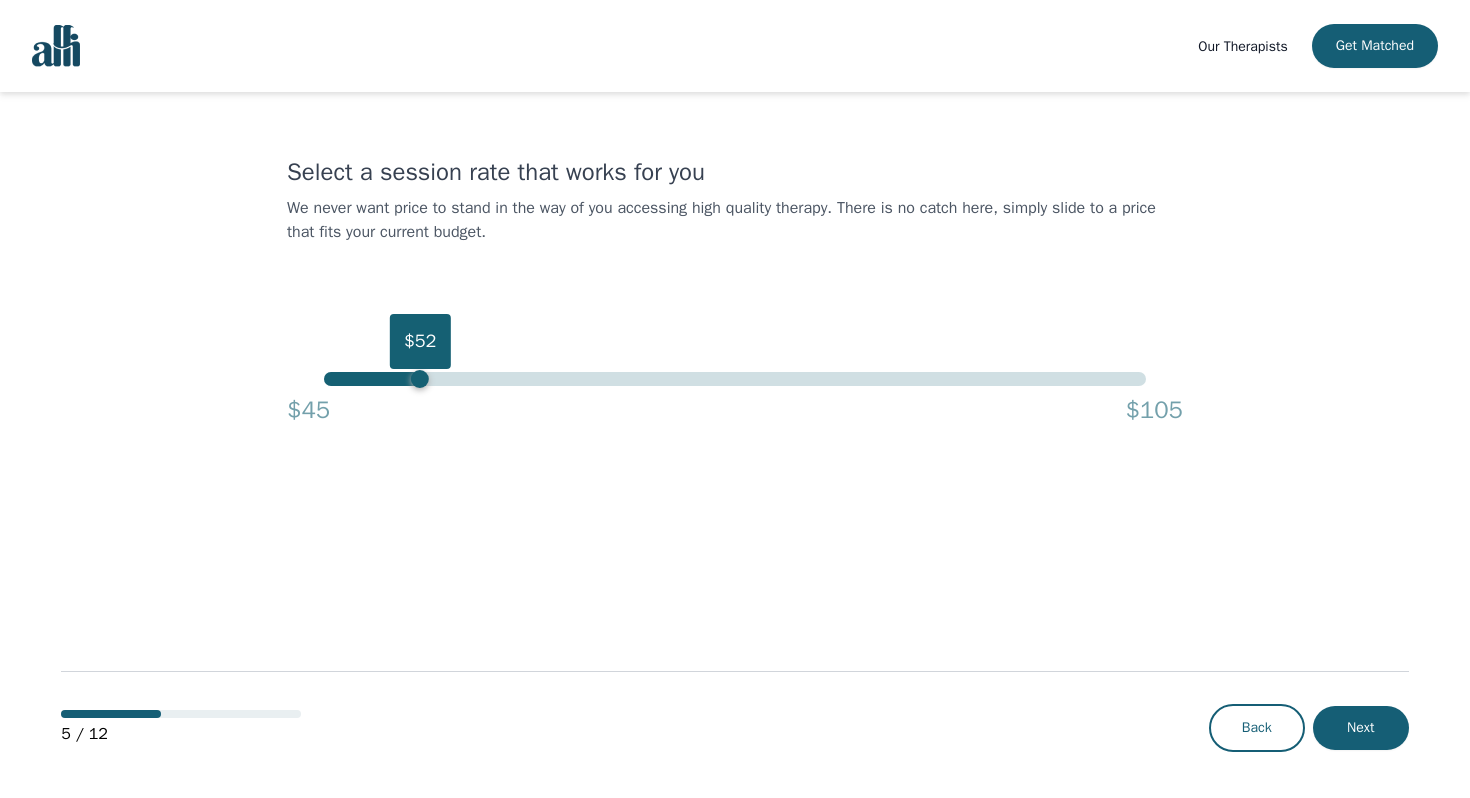 drag, startPoint x: 1151, startPoint y: 384, endPoint x: 426, endPoint y: 381, distance: 725.0062 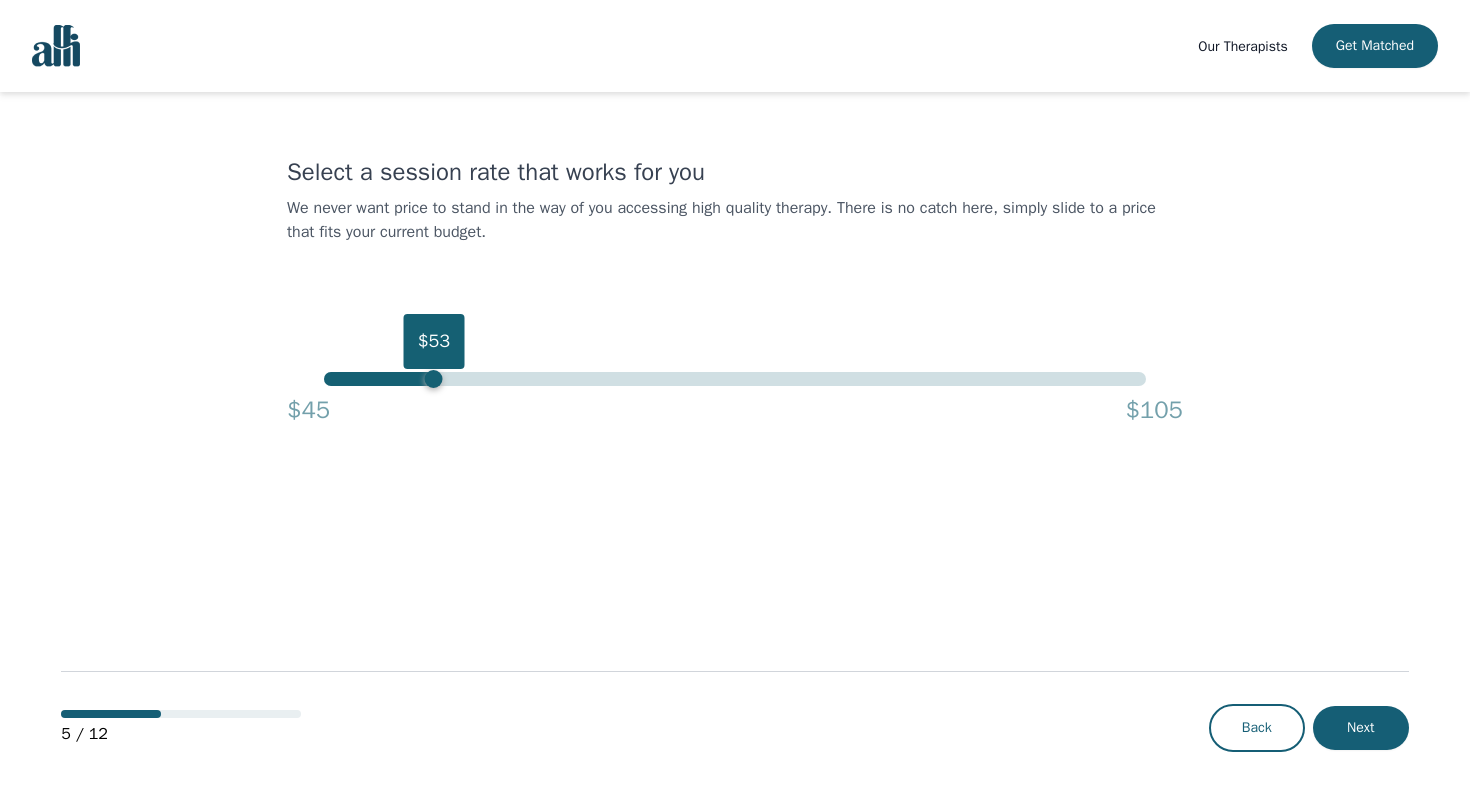 click on "$53" at bounding box center [434, 379] 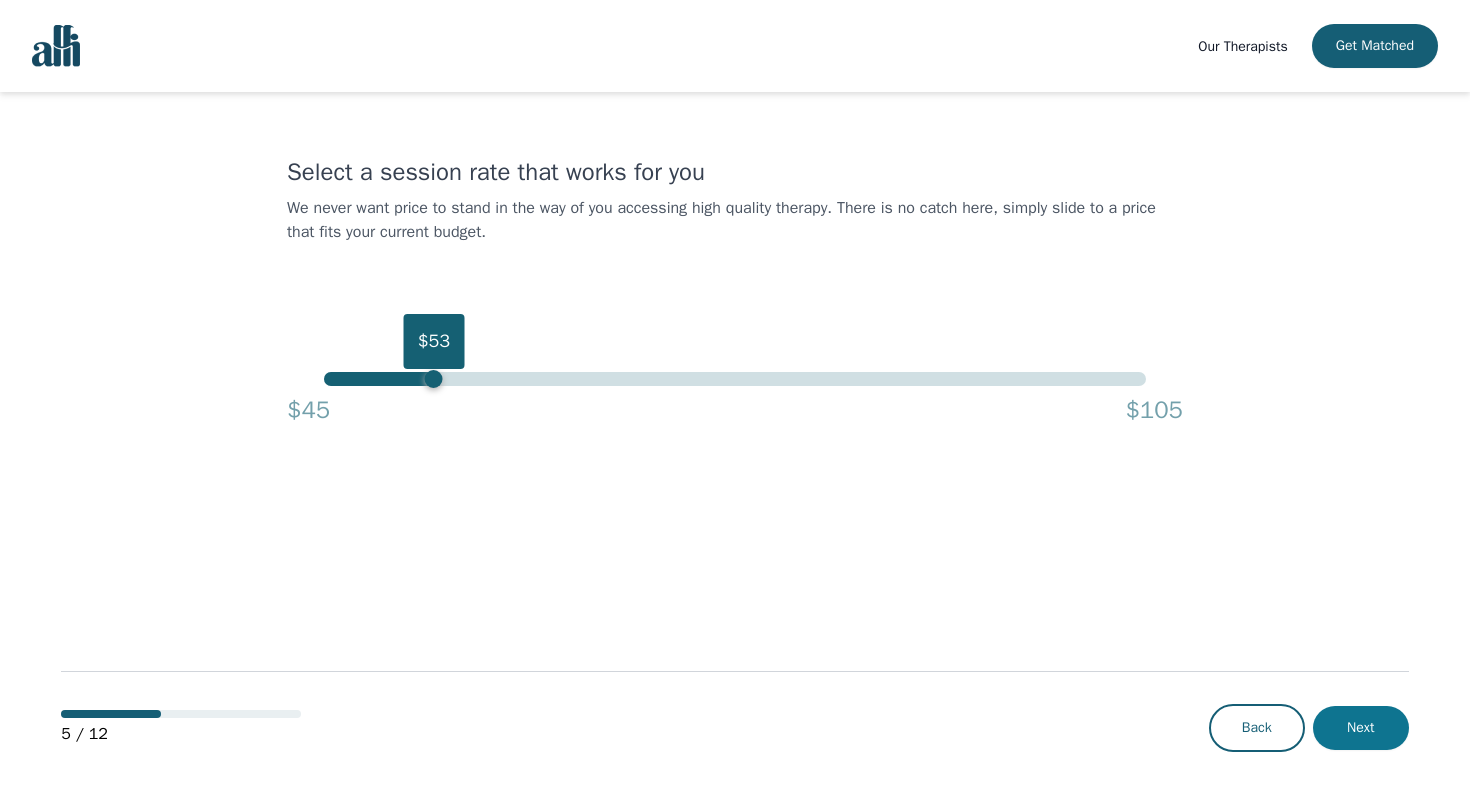 click on "Next" at bounding box center [1361, 728] 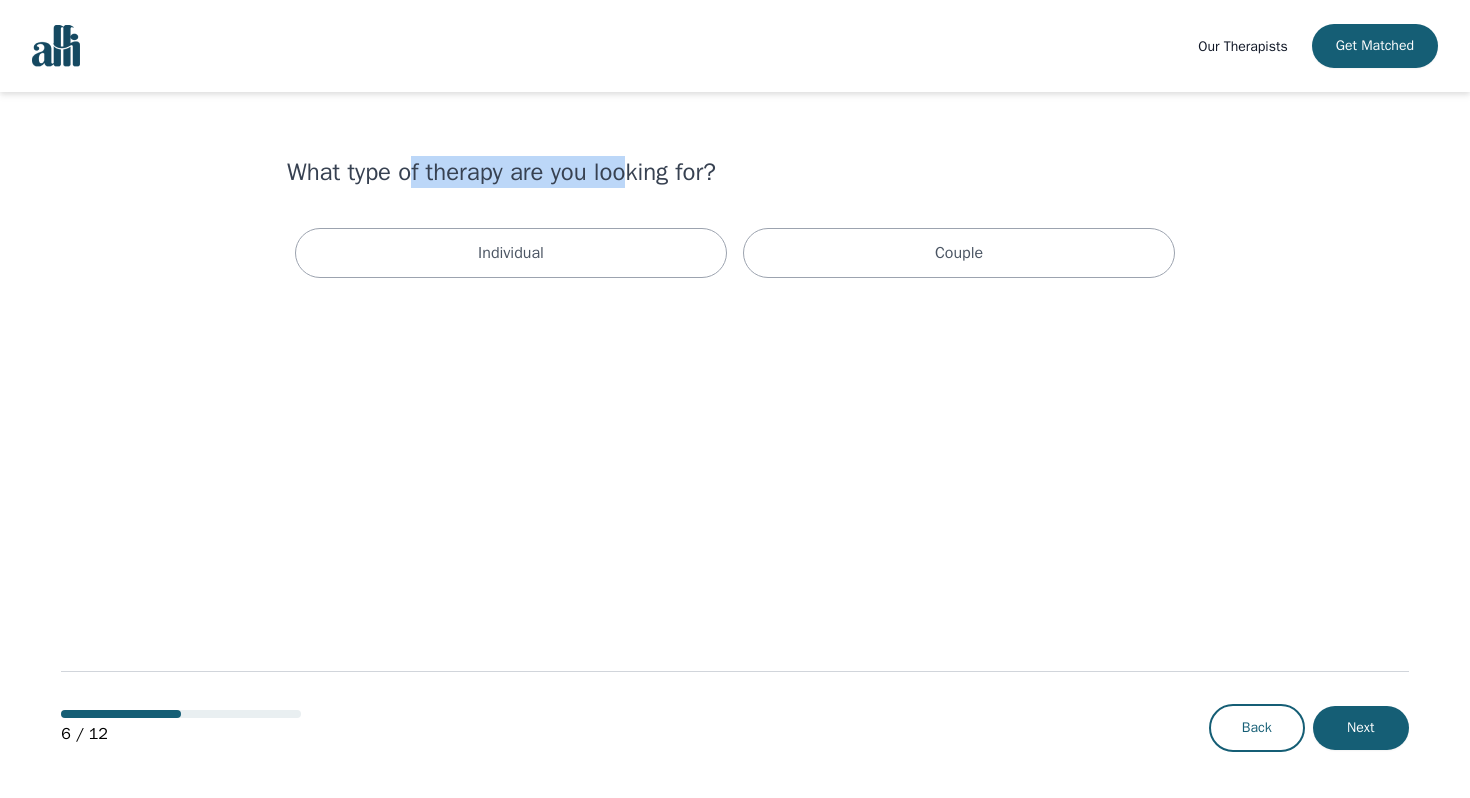 drag, startPoint x: 416, startPoint y: 183, endPoint x: 655, endPoint y: 168, distance: 239.47025 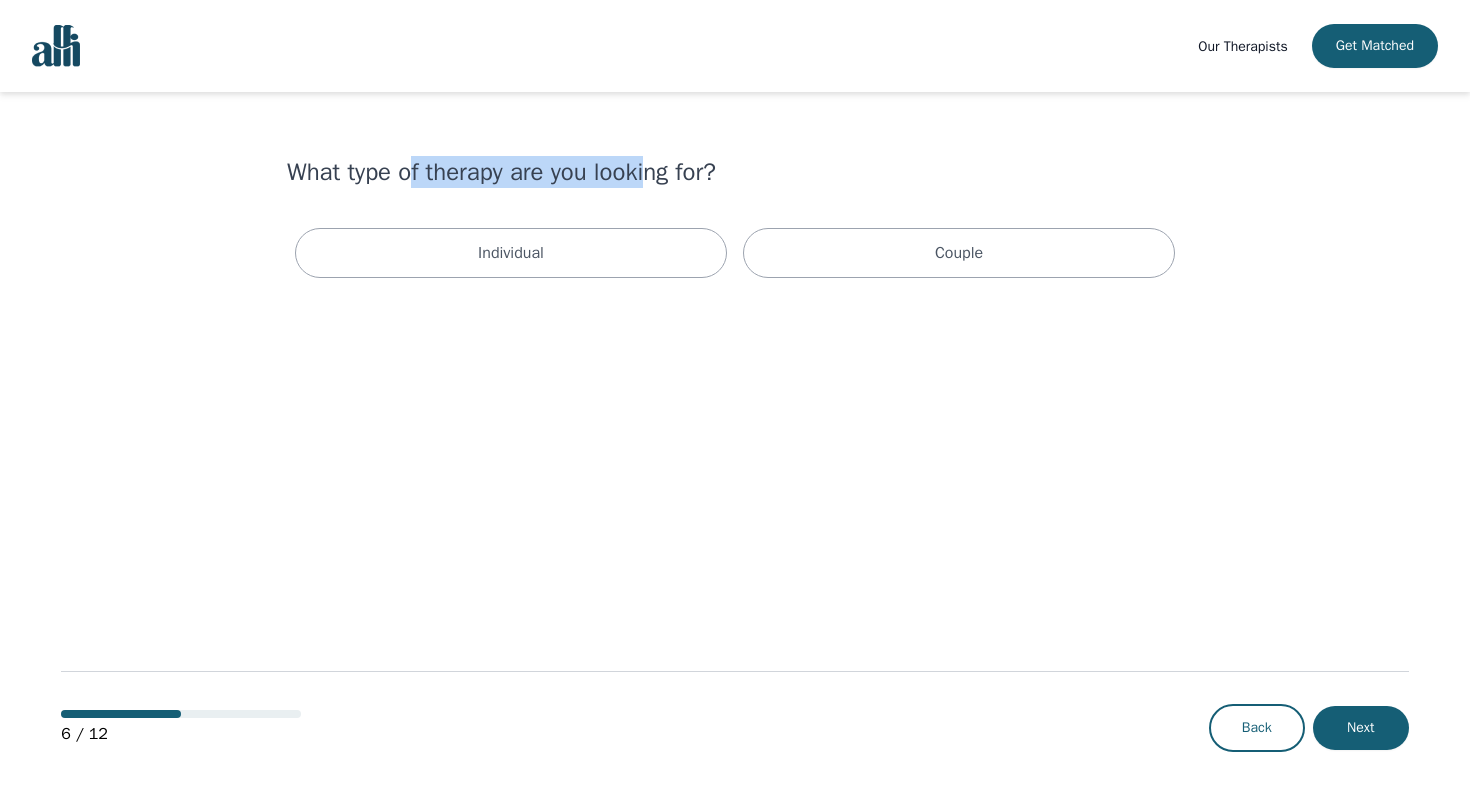 click on "What type of therapy are you looking for?" at bounding box center [735, 172] 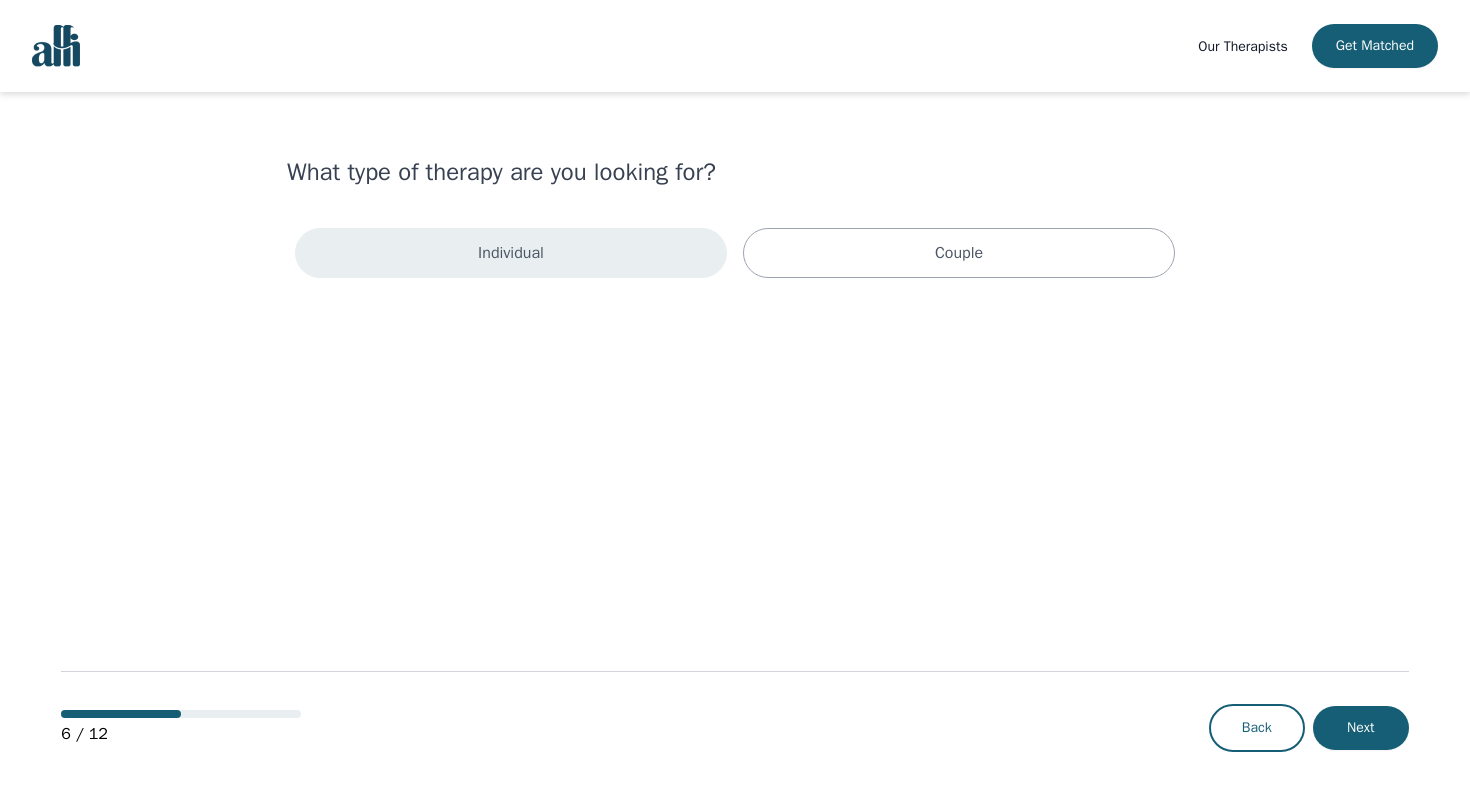 click on "Individual" at bounding box center (511, 253) 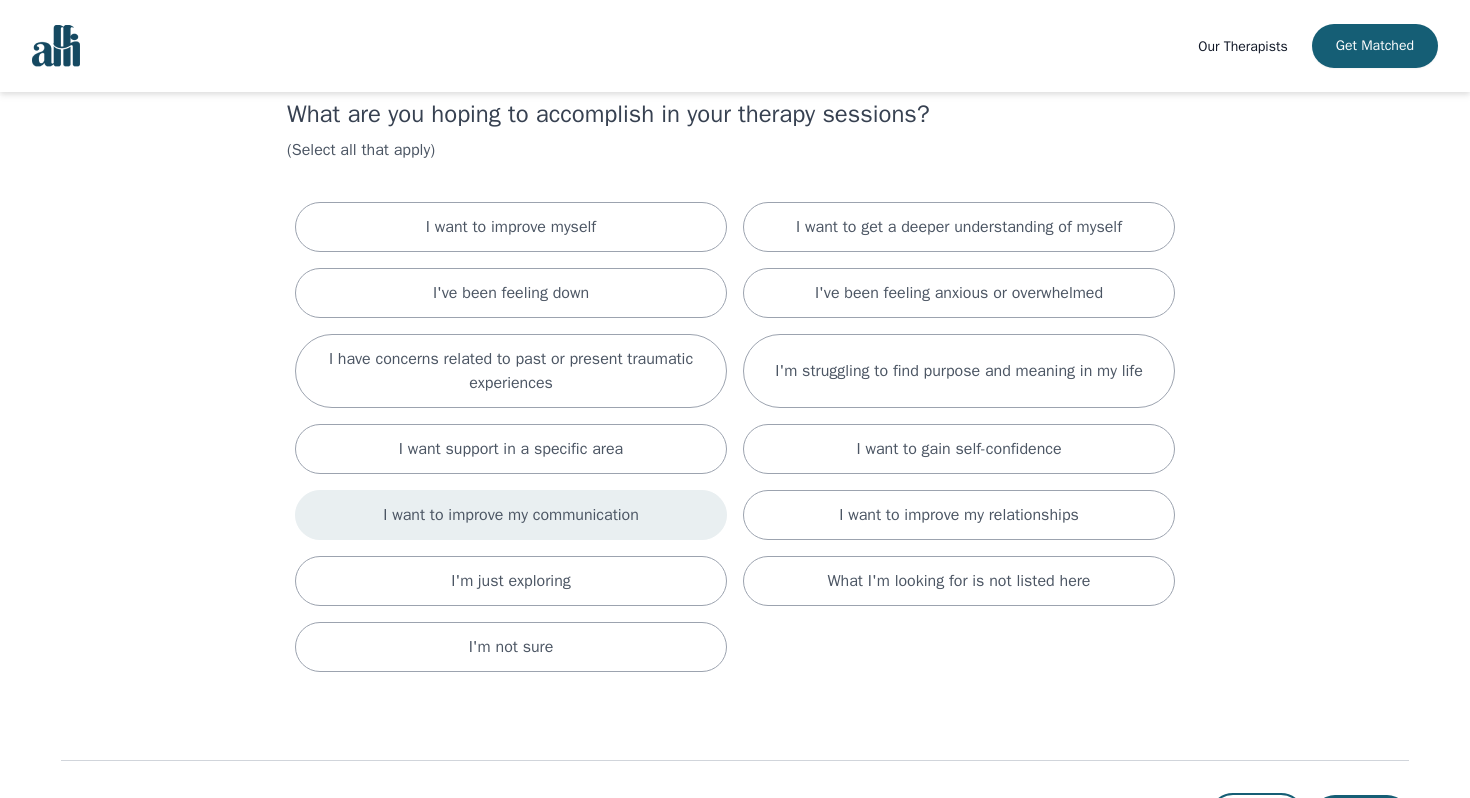 scroll, scrollTop: 62, scrollLeft: 0, axis: vertical 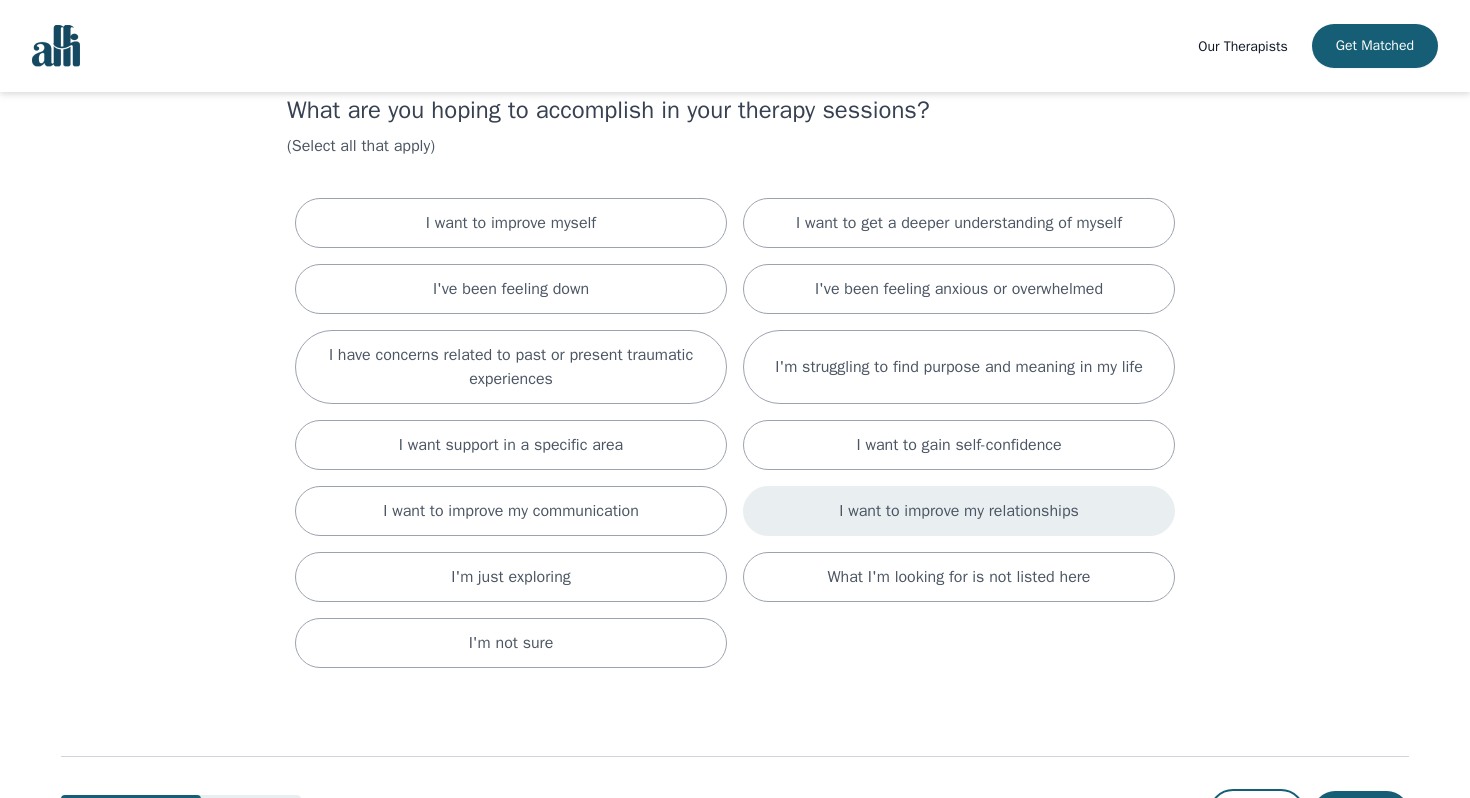 click on "I want to improve my relationships" at bounding box center (511, 223) 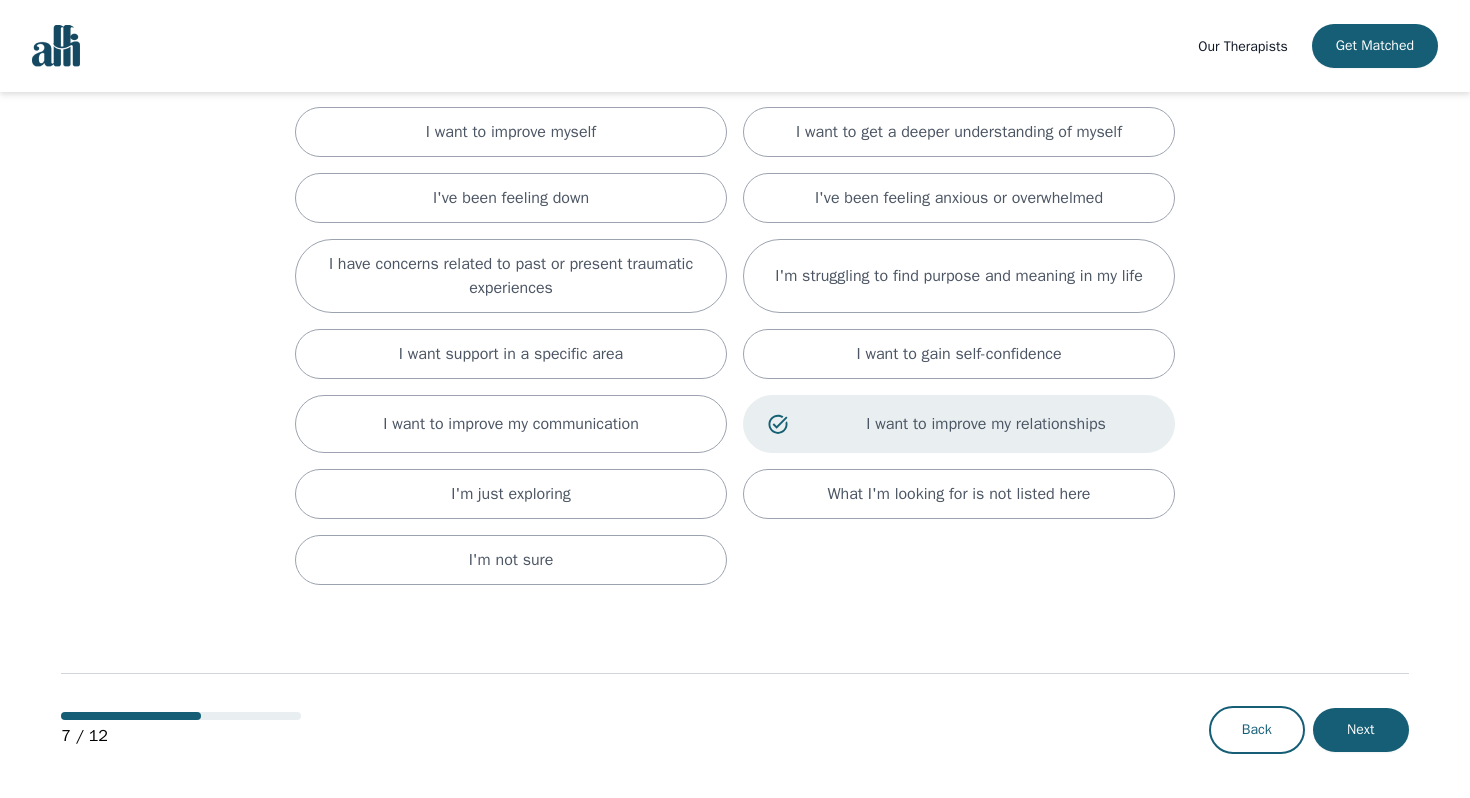 scroll, scrollTop: 152, scrollLeft: 0, axis: vertical 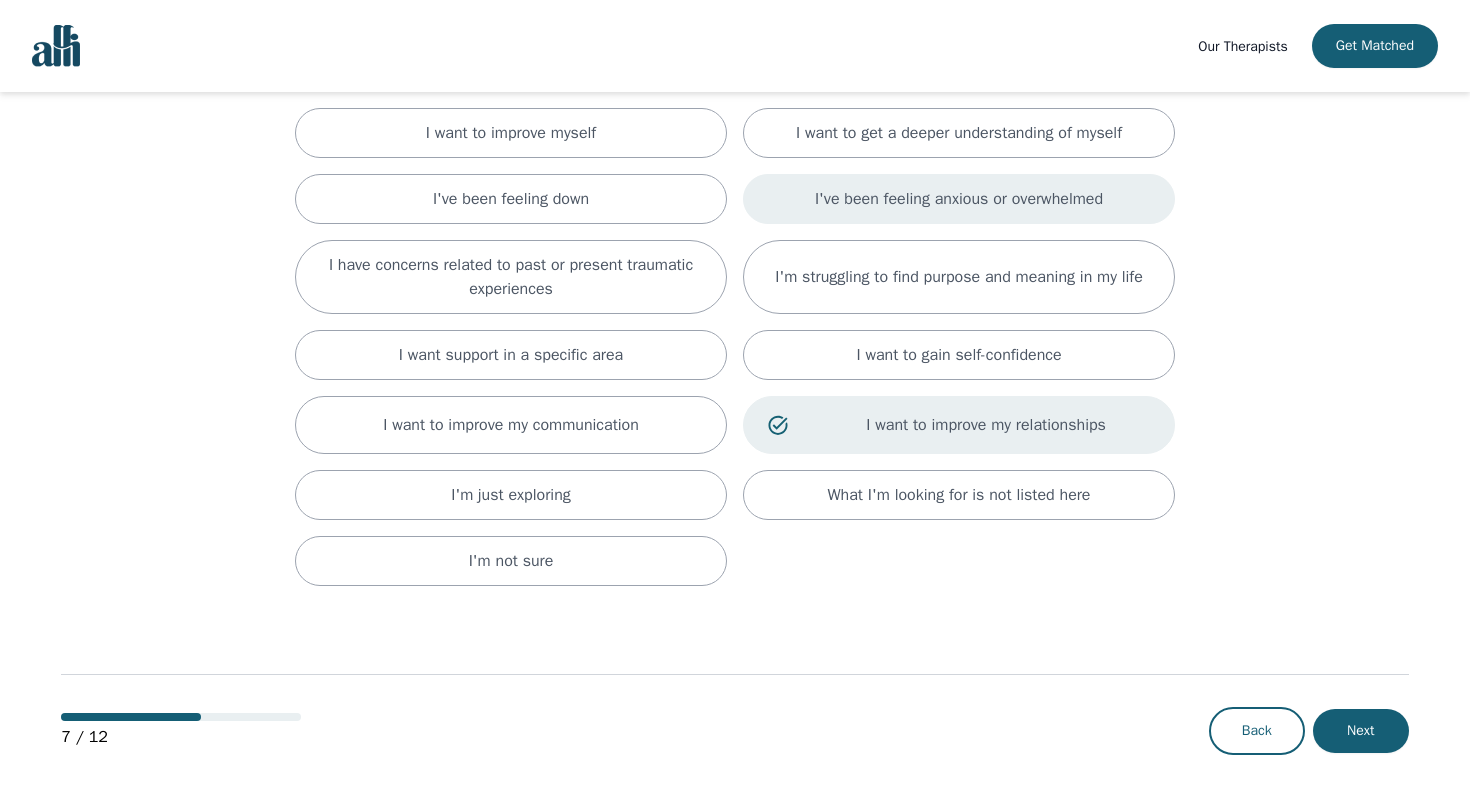 click on "I've been feeling anxious or overwhelmed" at bounding box center [511, 133] 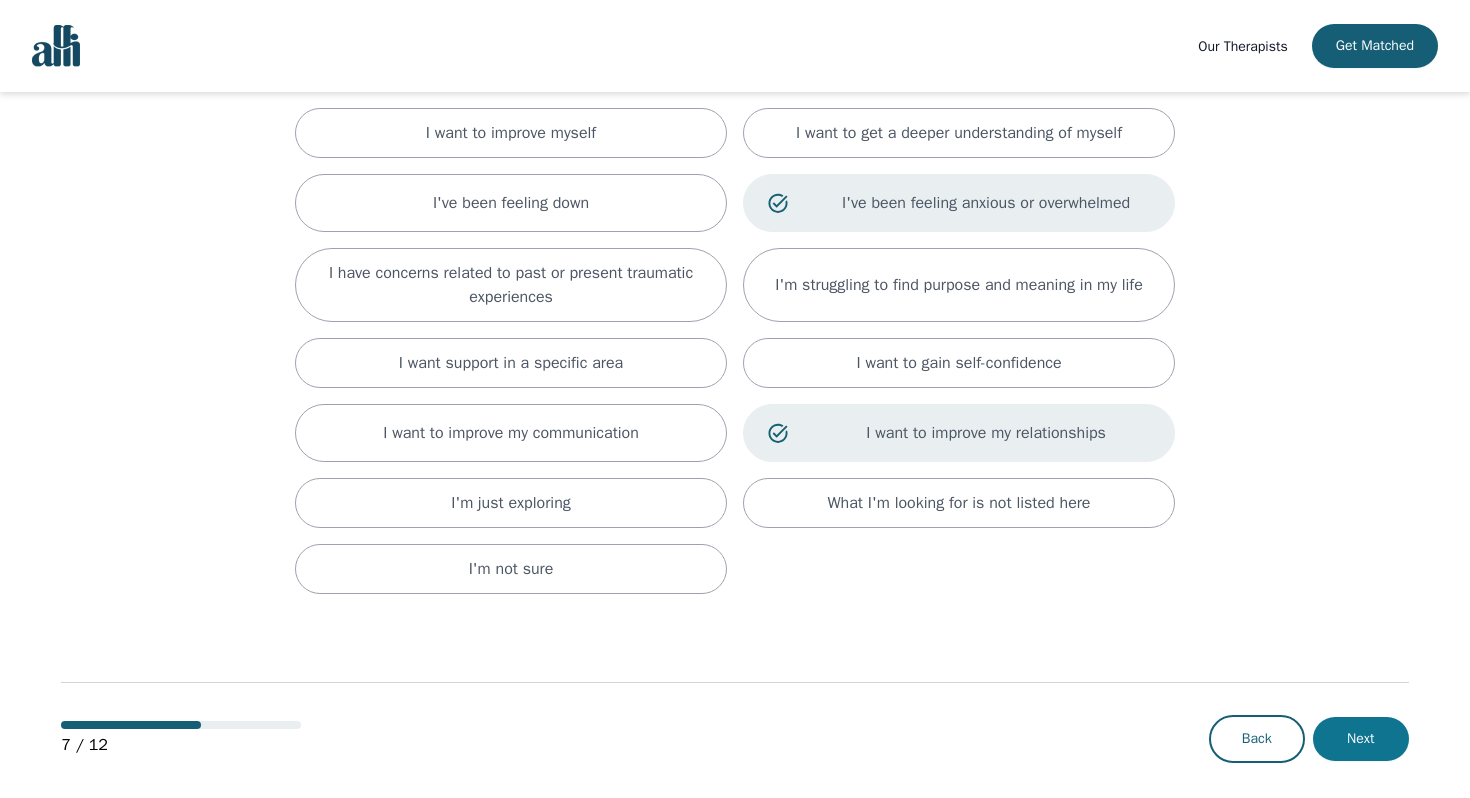 click on "Next" at bounding box center (1361, 739) 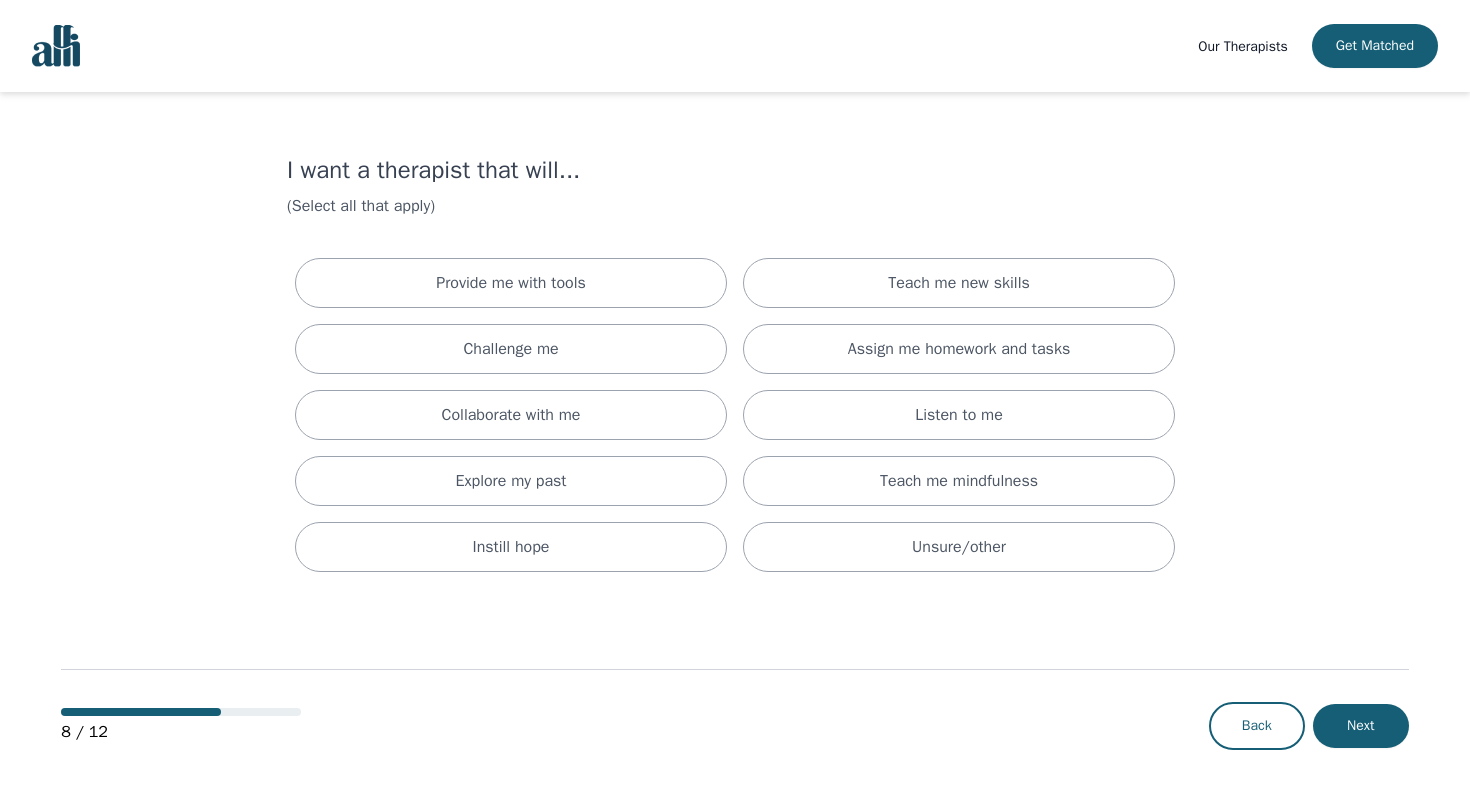 scroll, scrollTop: 0, scrollLeft: 0, axis: both 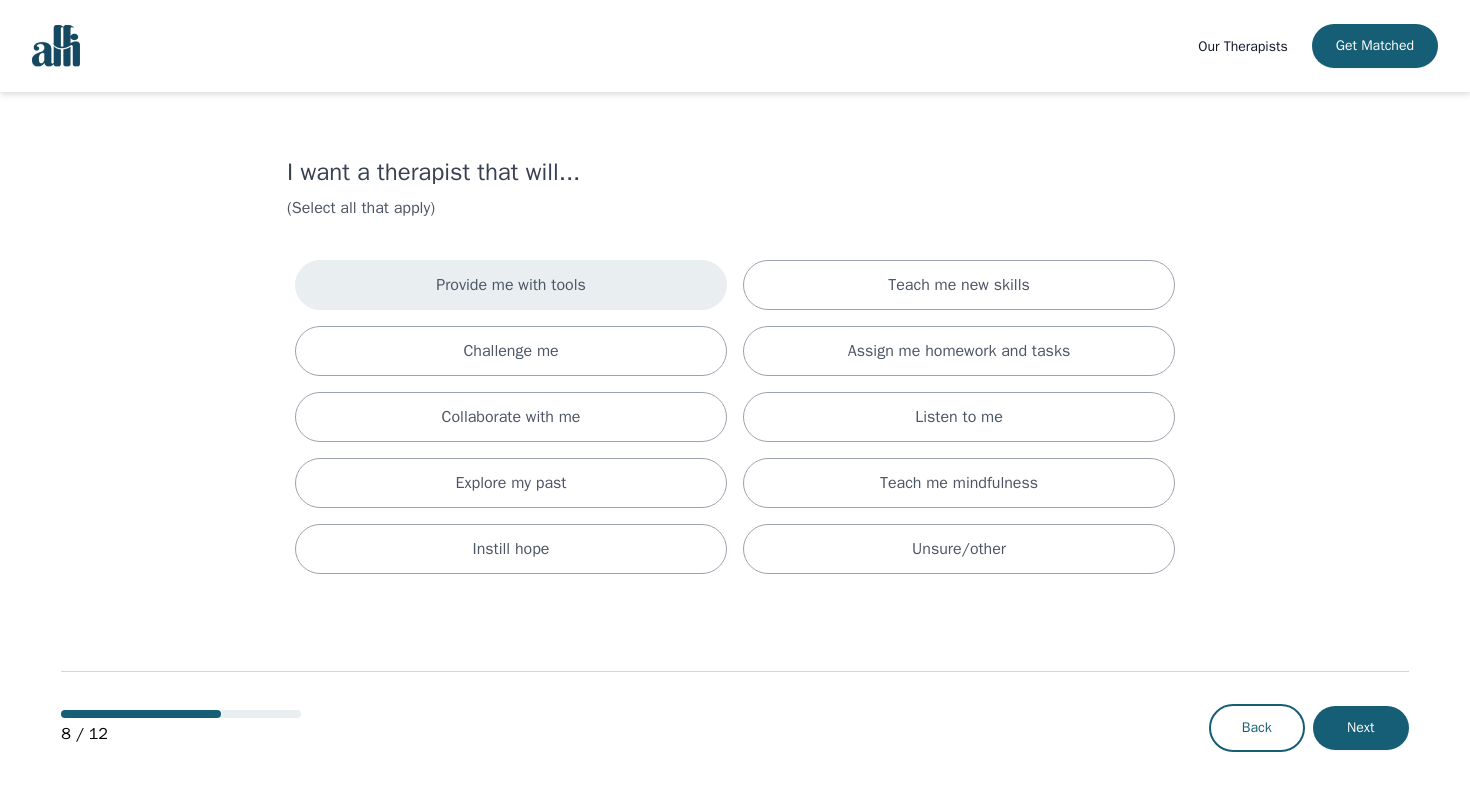 click on "Provide me with tools" at bounding box center (511, 285) 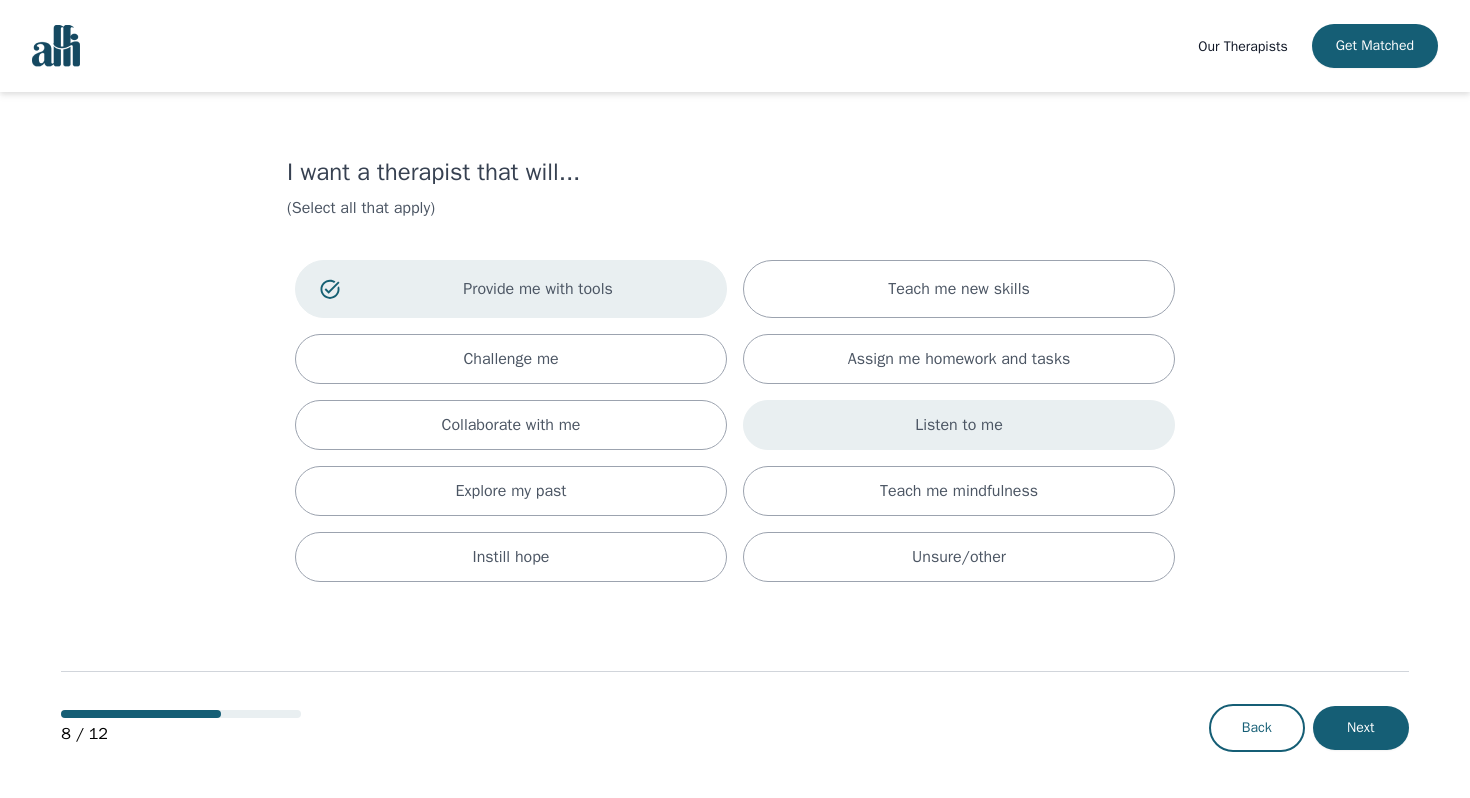 click on "Listen to me" at bounding box center (959, 425) 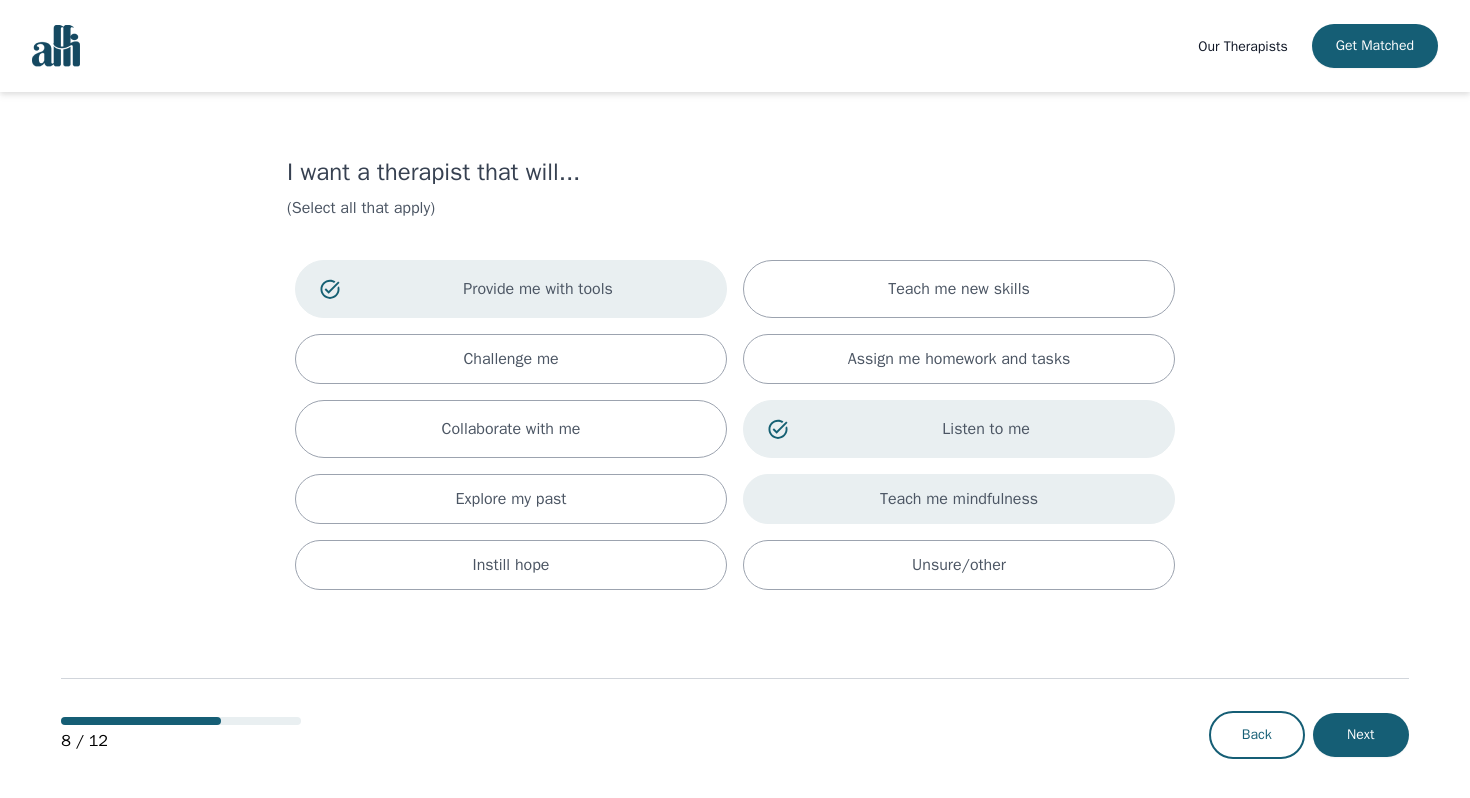 click on "Teach me mindfulness" at bounding box center [959, 499] 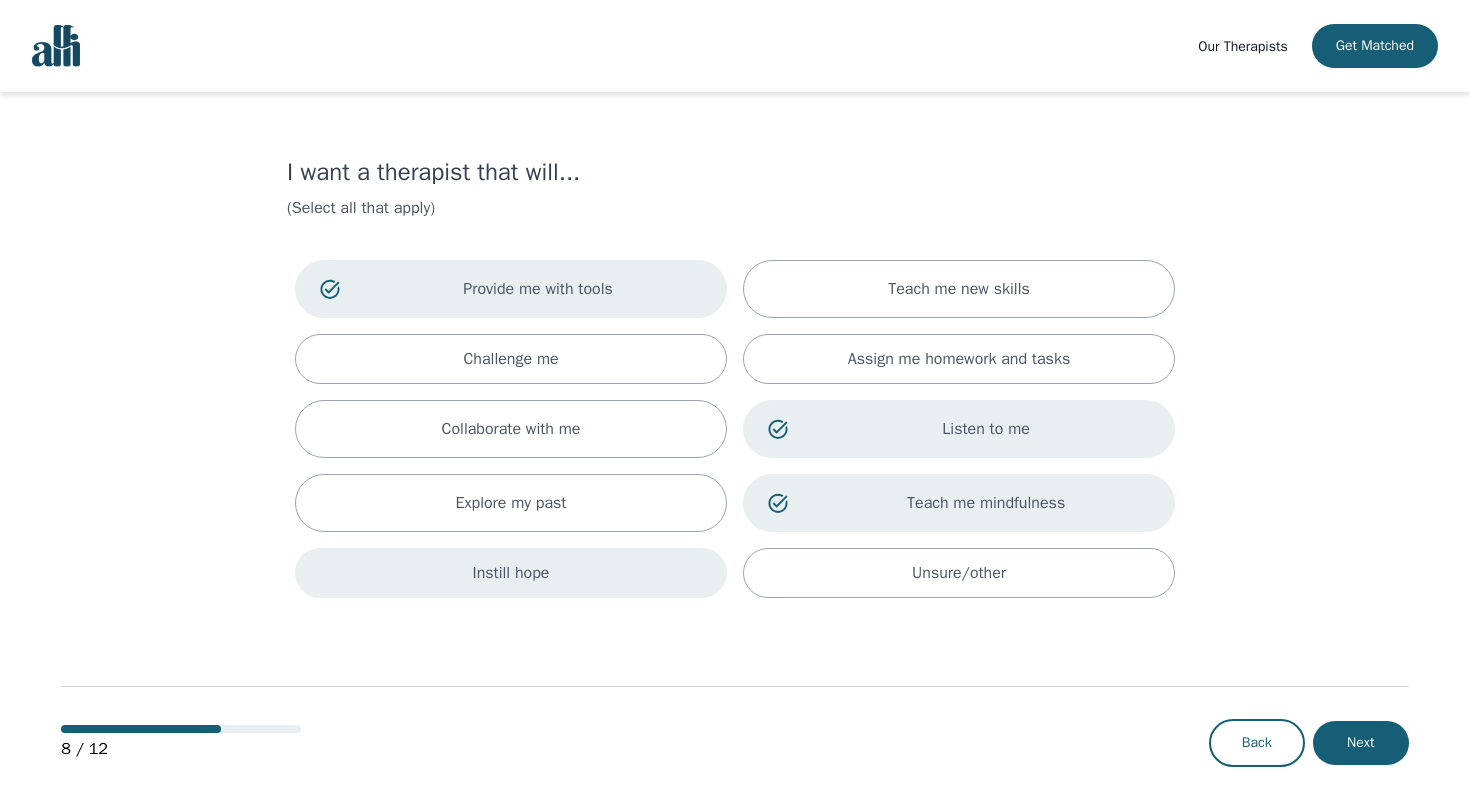 click on "Instill hope" at bounding box center [511, 573] 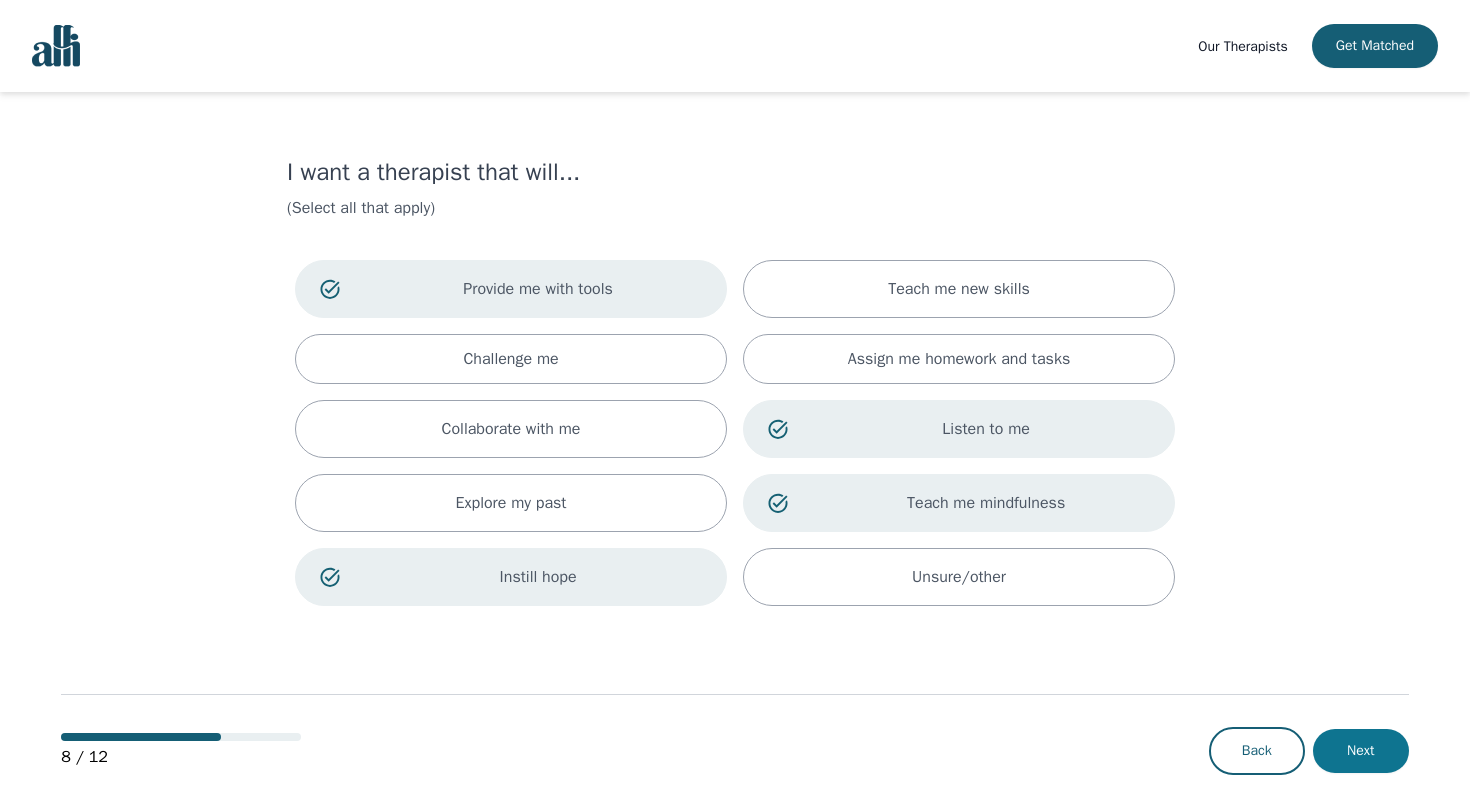 click on "Next" at bounding box center [1361, 751] 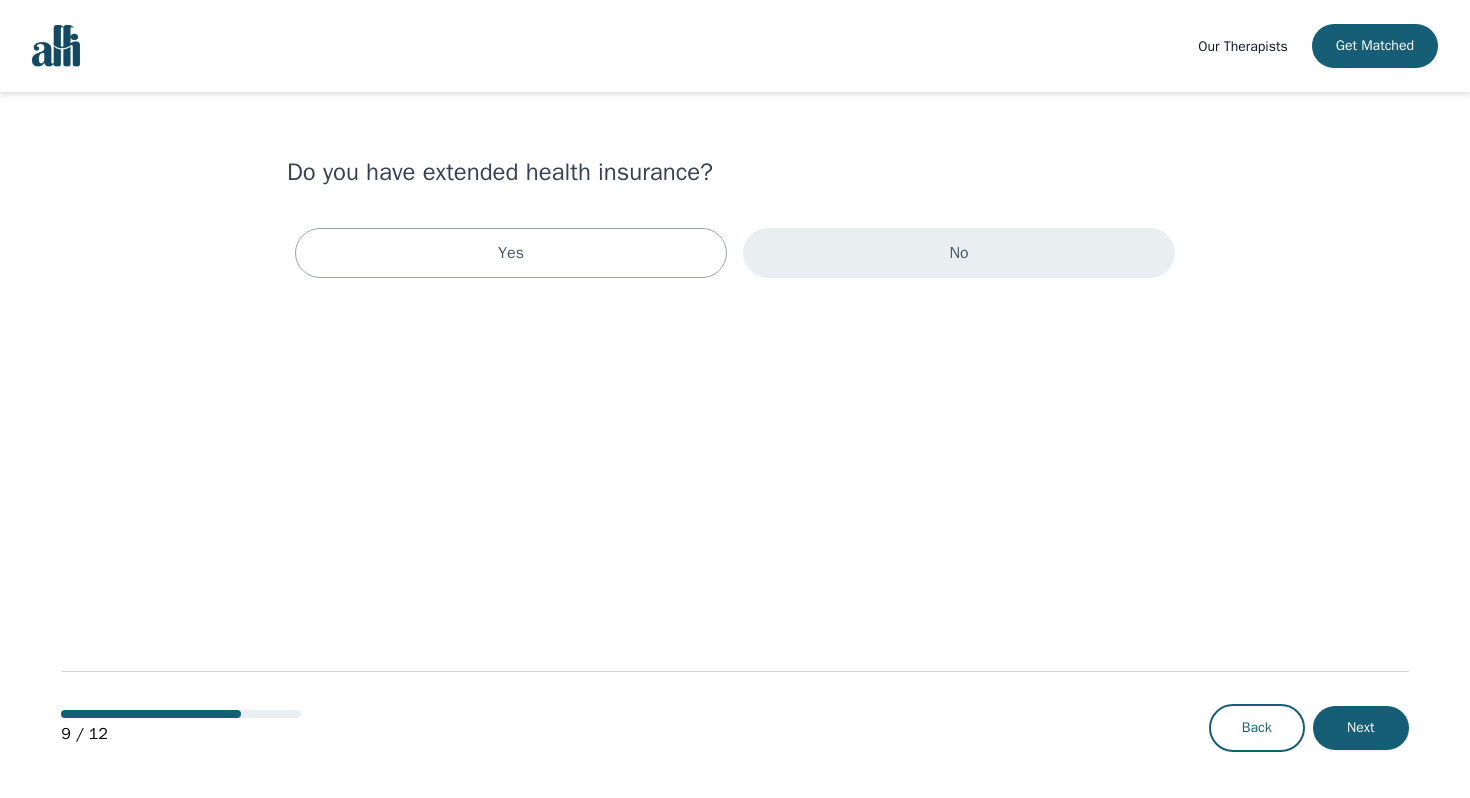 click on "No" at bounding box center (959, 253) 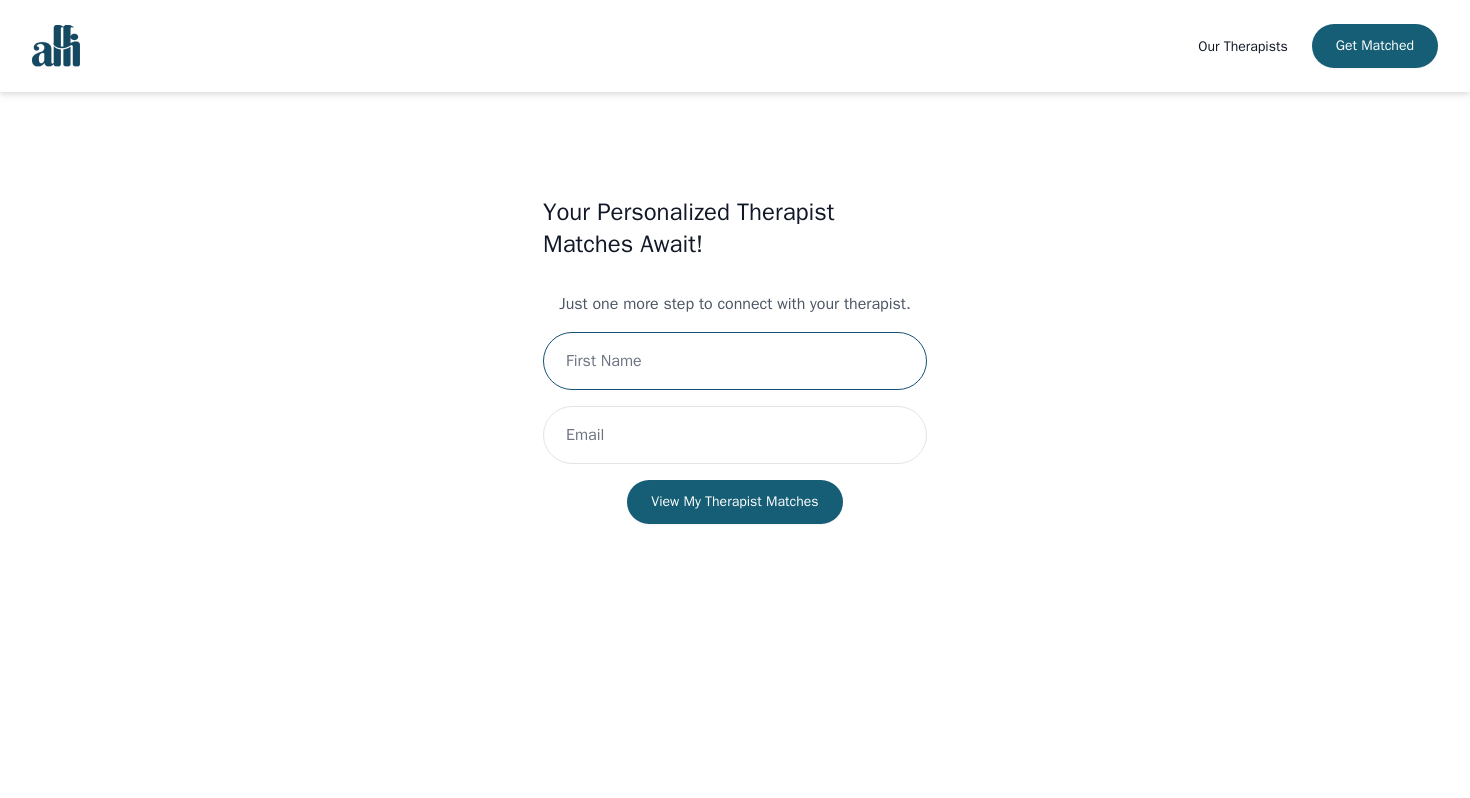 click at bounding box center [735, 361] 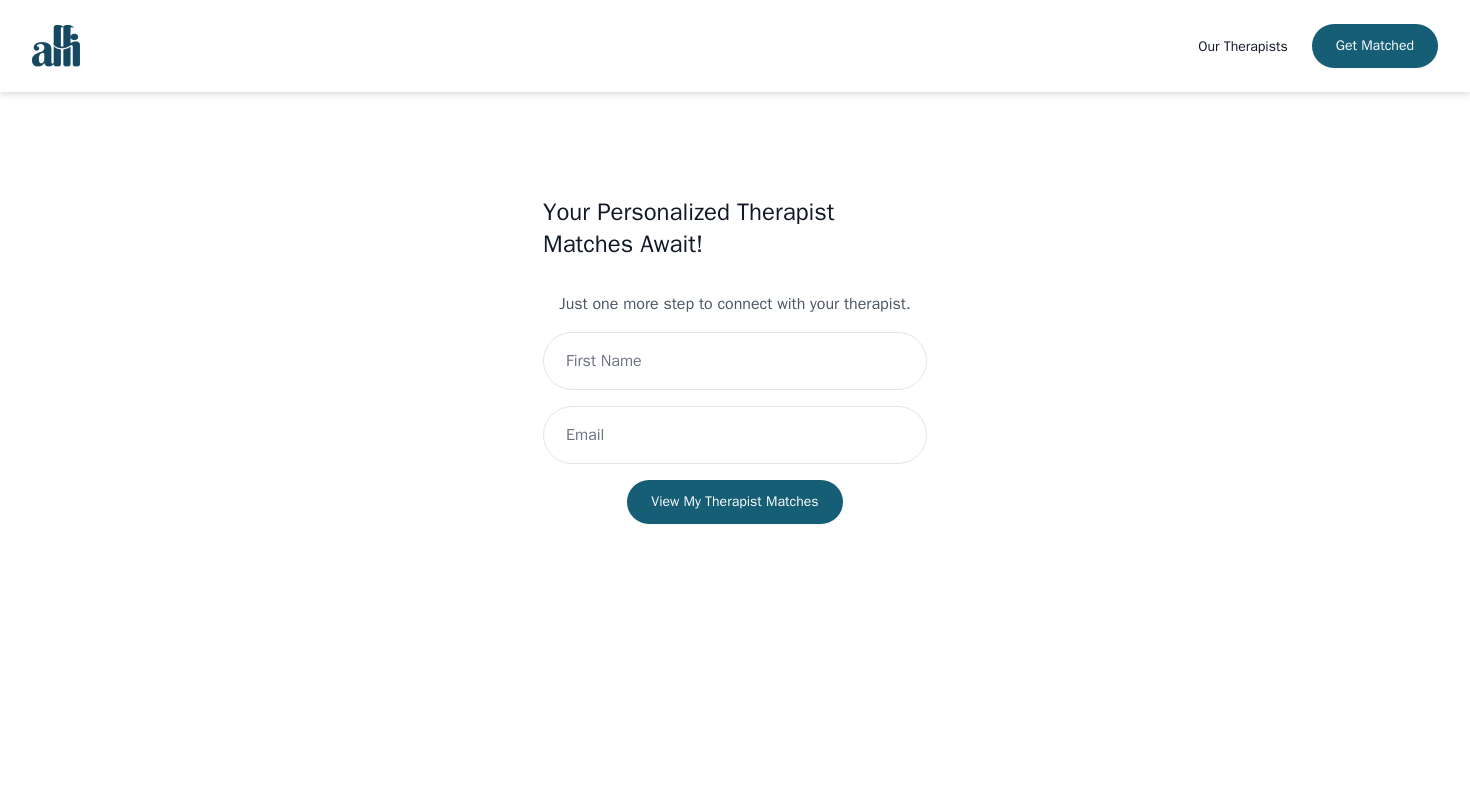 click on "Your Personalized Therapist Matches Await! Just one more step to connect with your therapist. View My Therapist Matches" at bounding box center (734, 380) 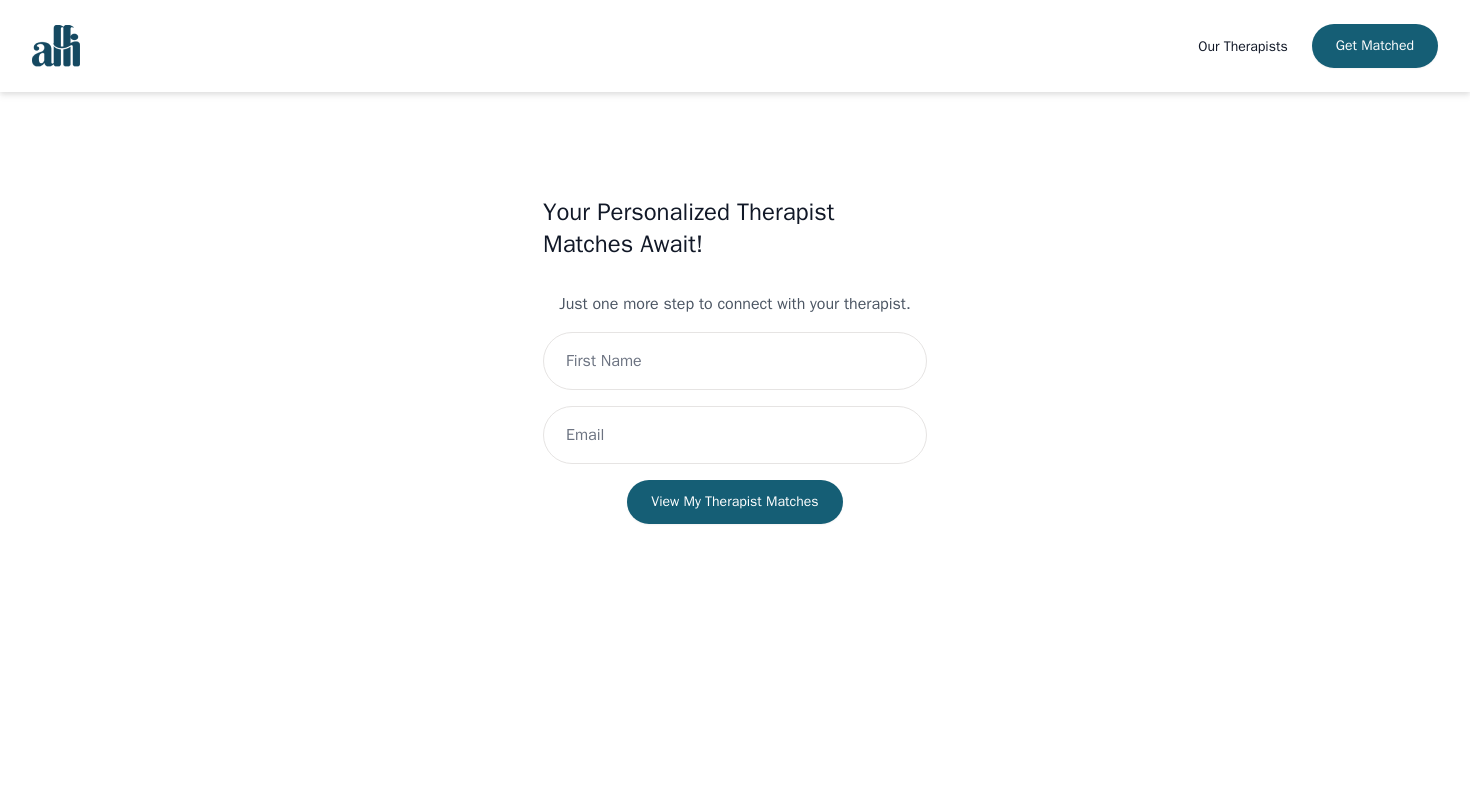 scroll, scrollTop: 2, scrollLeft: 0, axis: vertical 